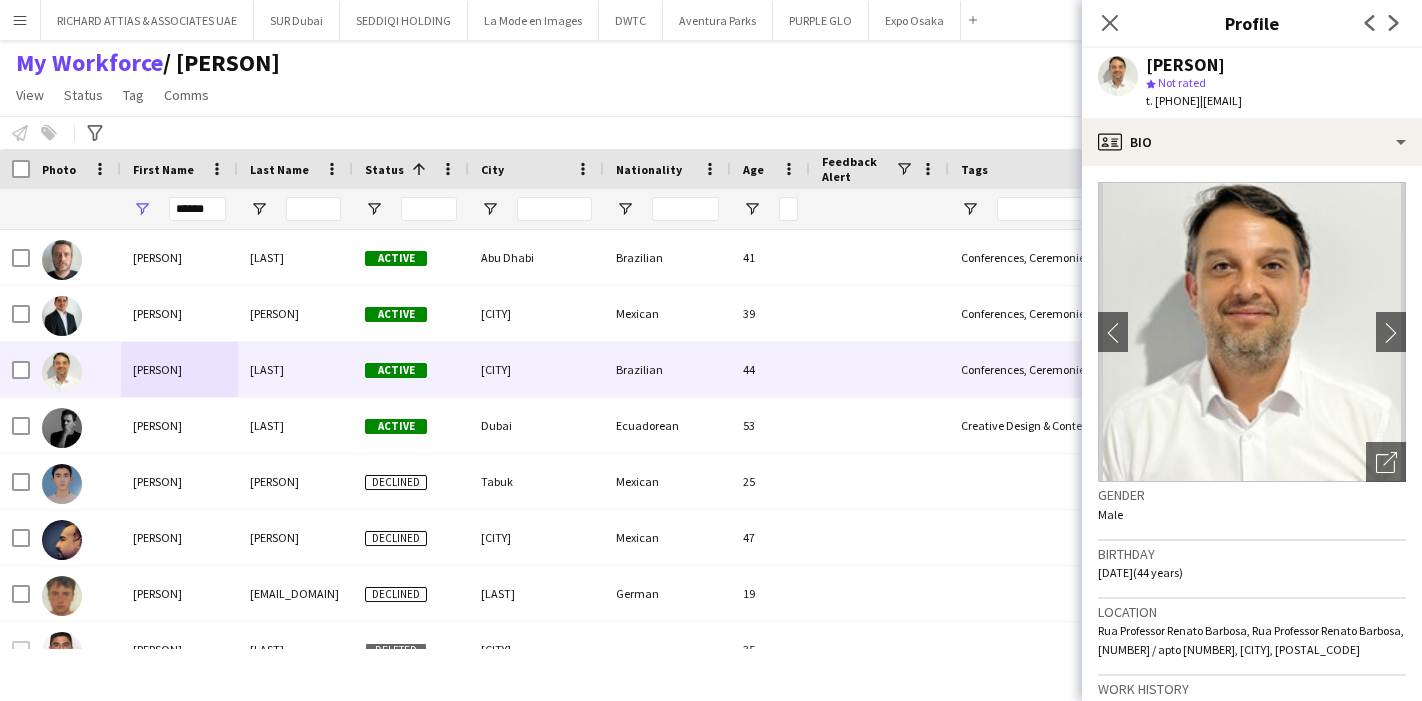 scroll, scrollTop: 0, scrollLeft: 0, axis: both 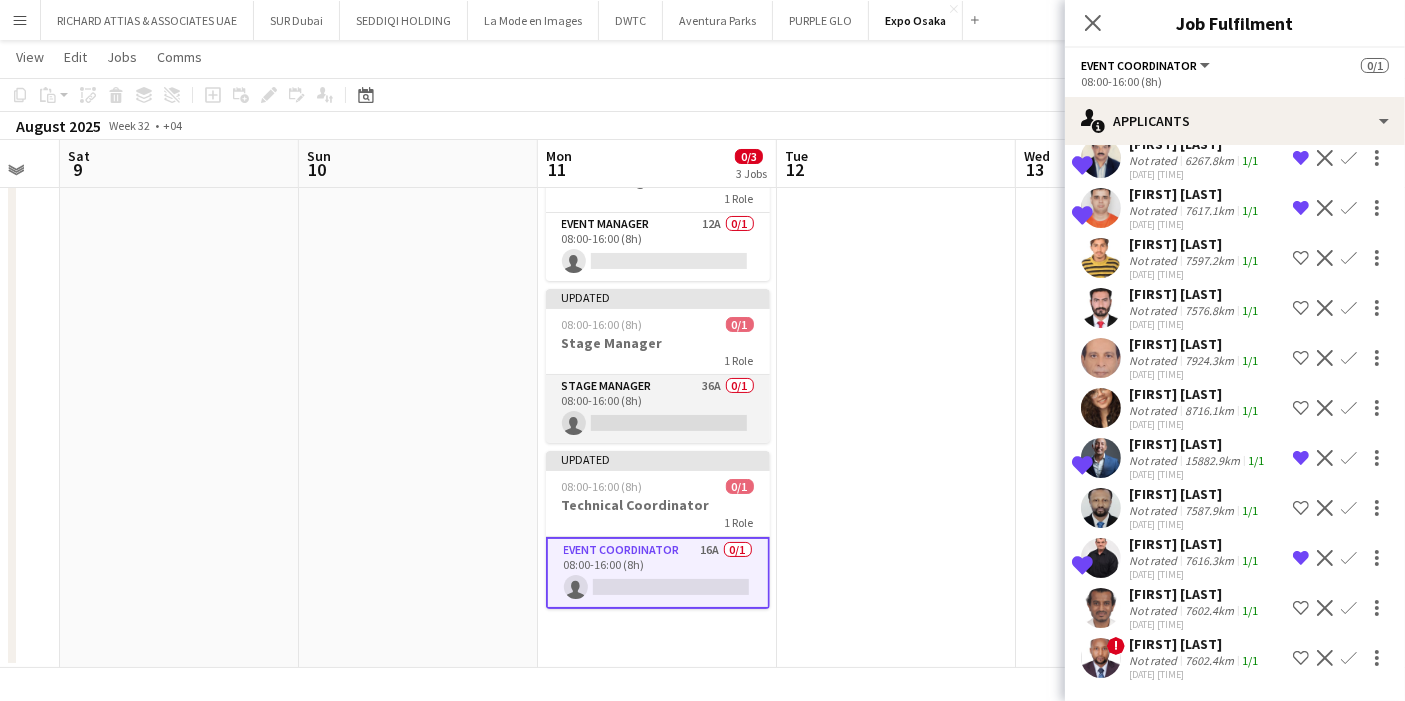 click on "Stage Manager 36A 0/1 [TIME] ([DURATION])
single-neutral-actions" at bounding box center (658, 409) 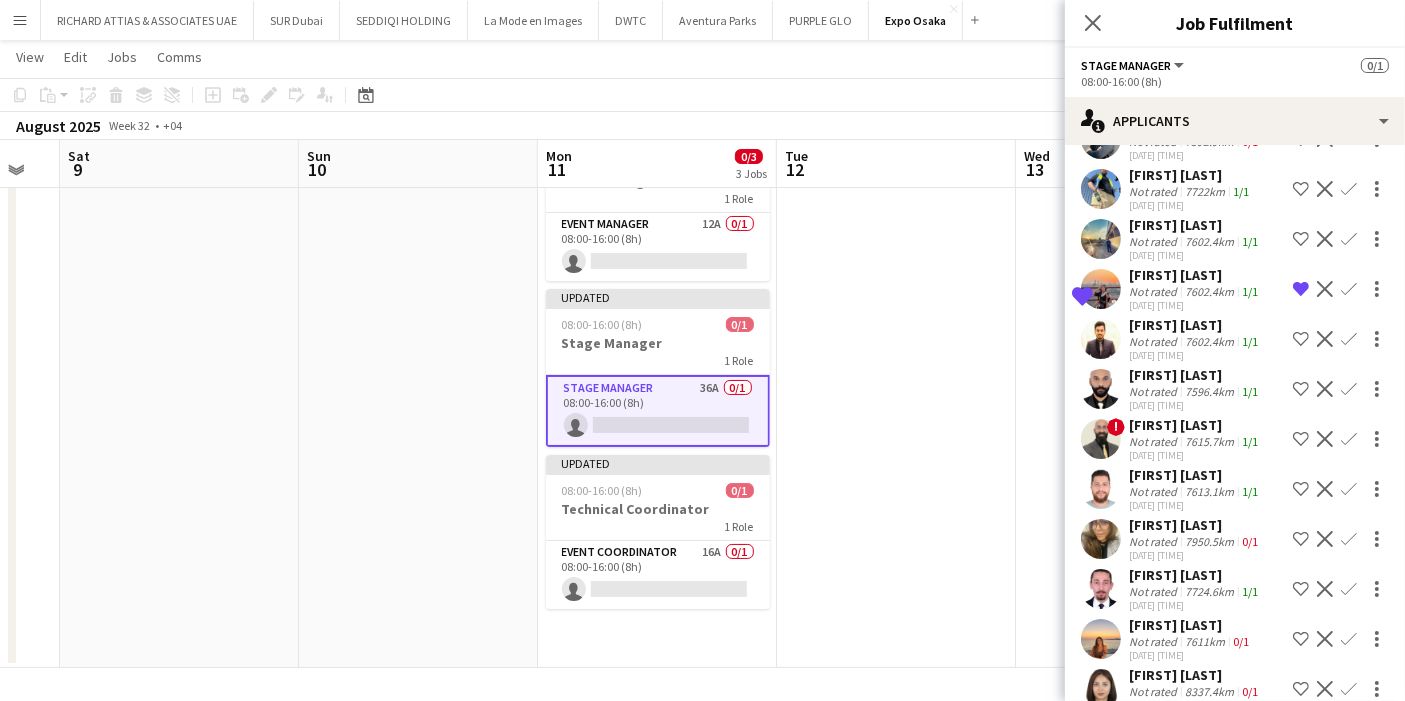 scroll, scrollTop: 333, scrollLeft: 0, axis: vertical 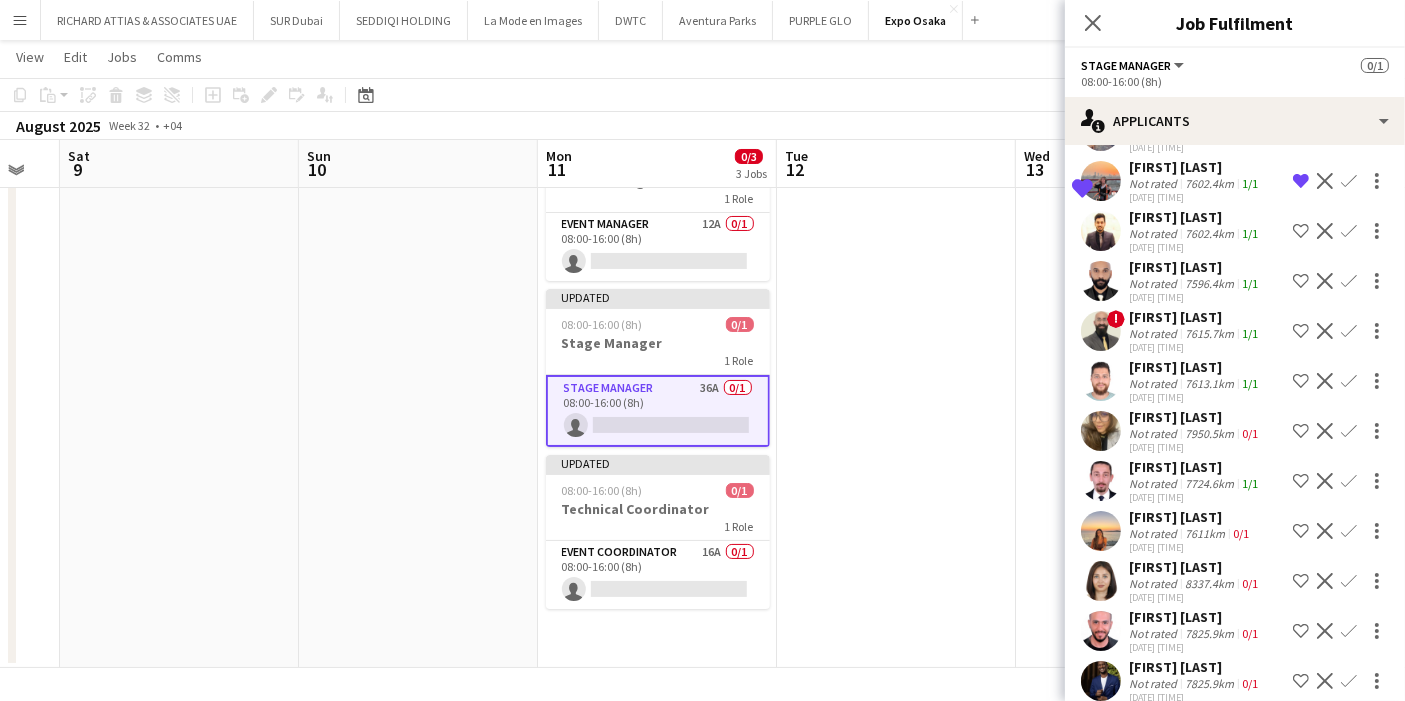 click at bounding box center [1101, 331] 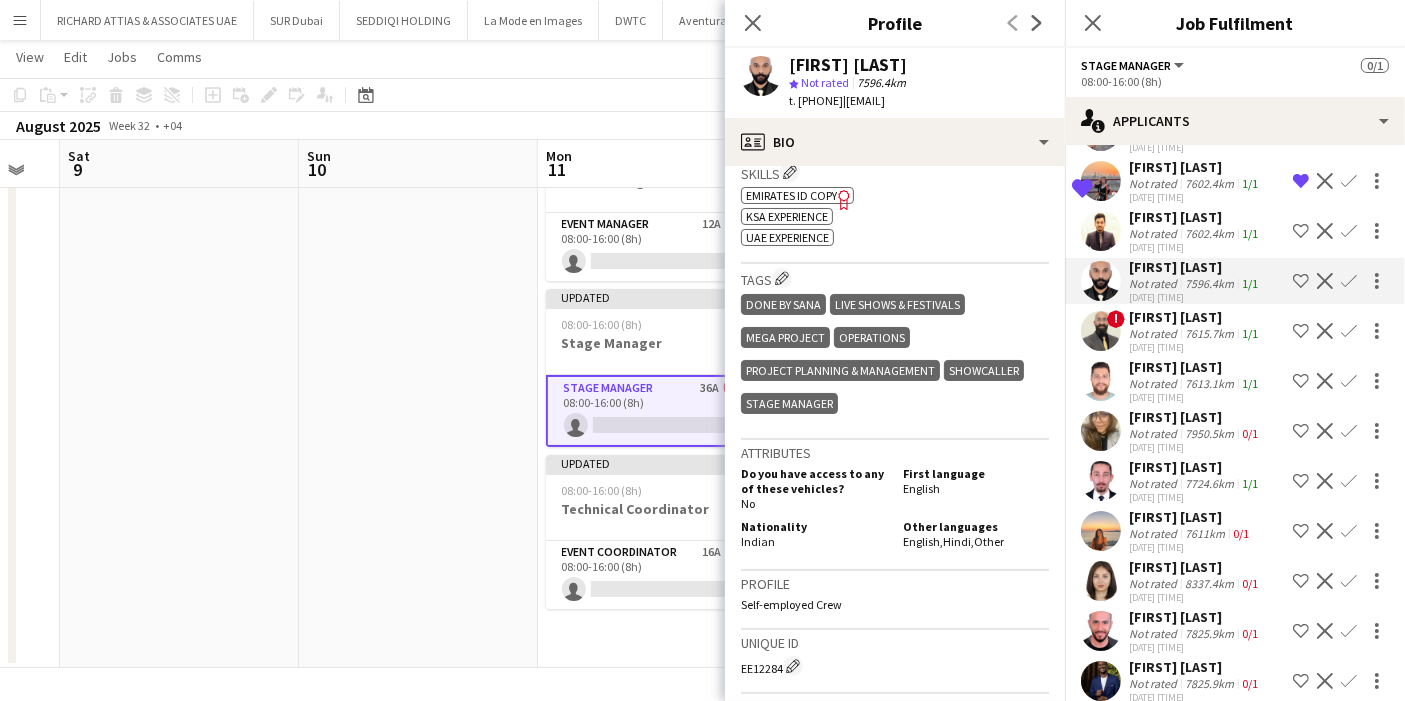 scroll, scrollTop: 888, scrollLeft: 0, axis: vertical 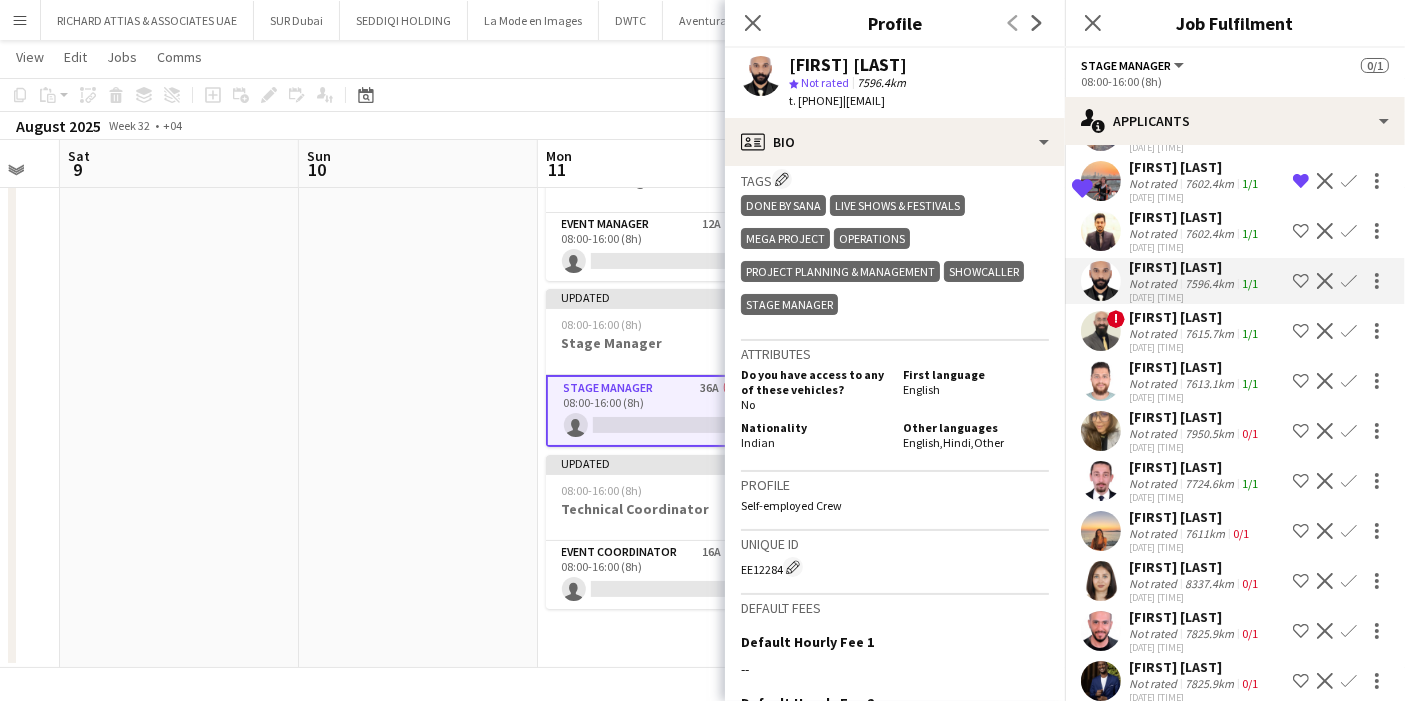 click at bounding box center (1101, 381) 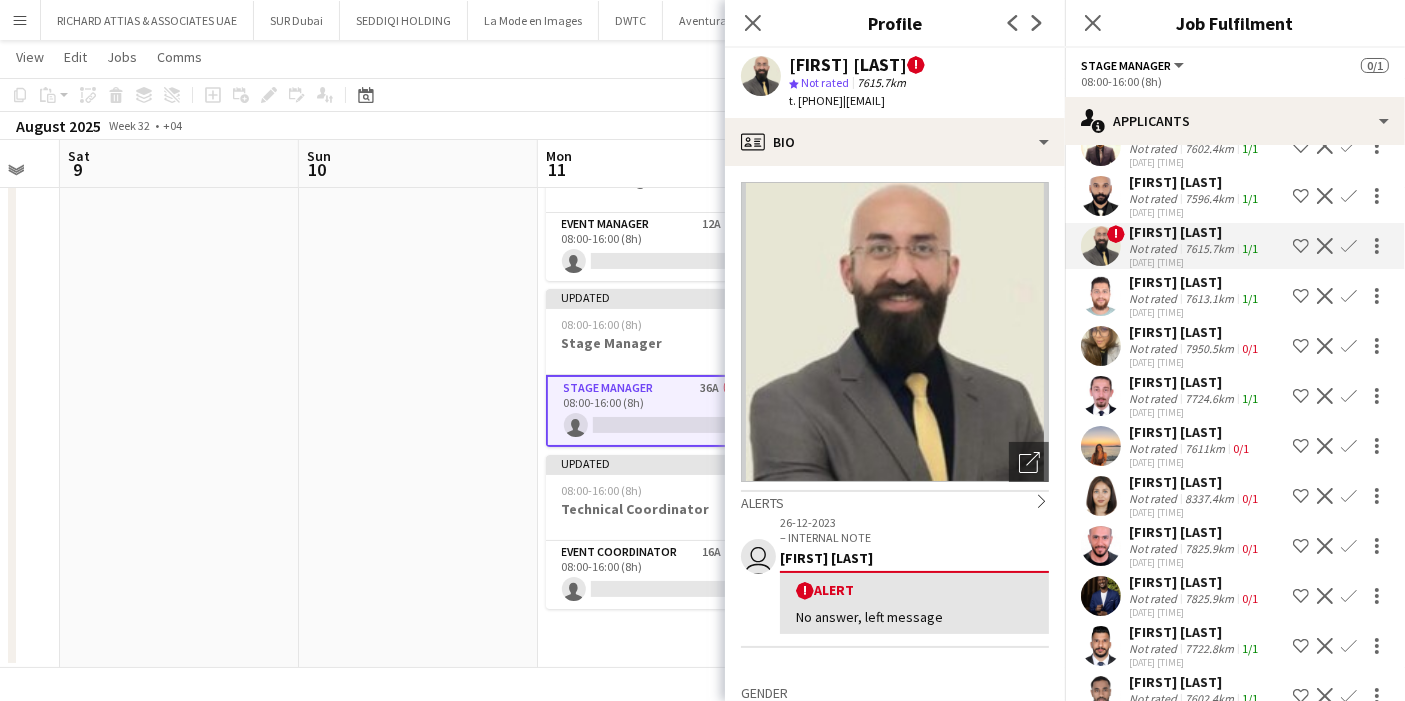 scroll, scrollTop: 444, scrollLeft: 0, axis: vertical 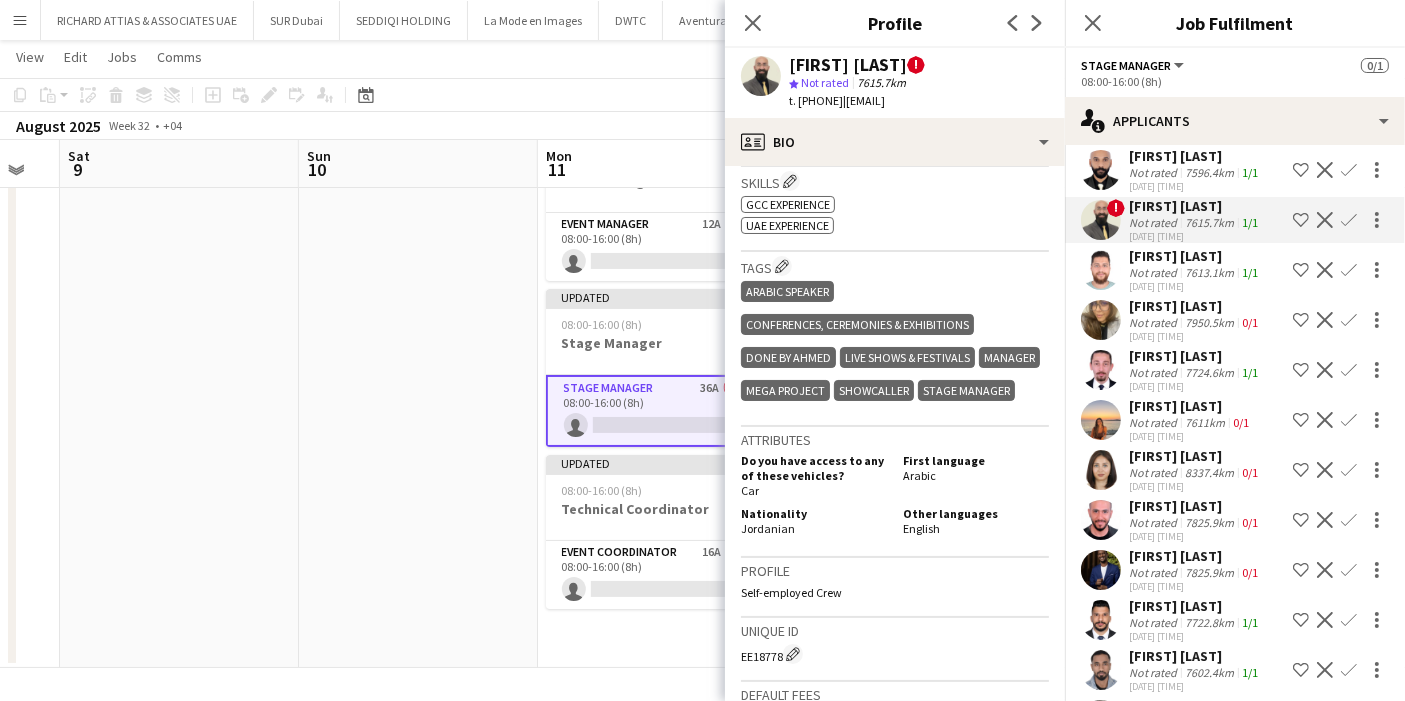 click at bounding box center (1101, 320) 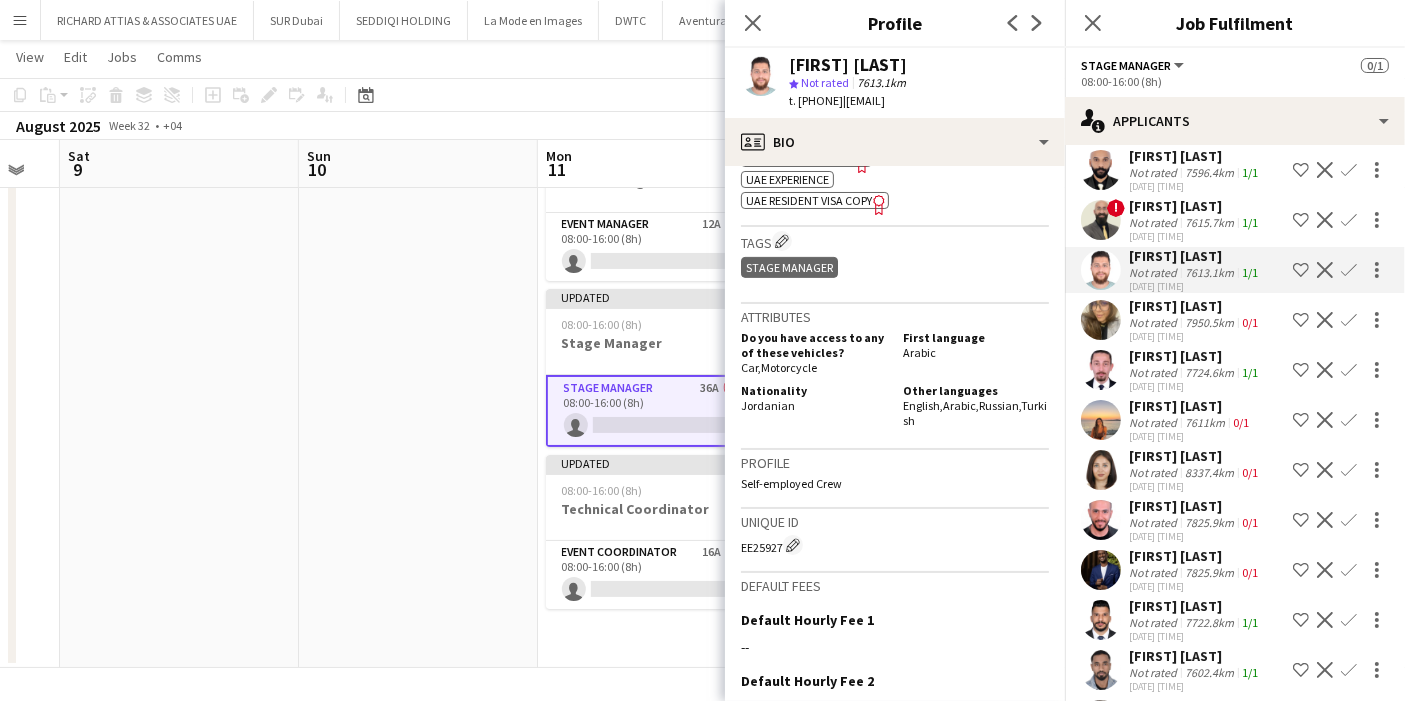 scroll, scrollTop: 888, scrollLeft: 0, axis: vertical 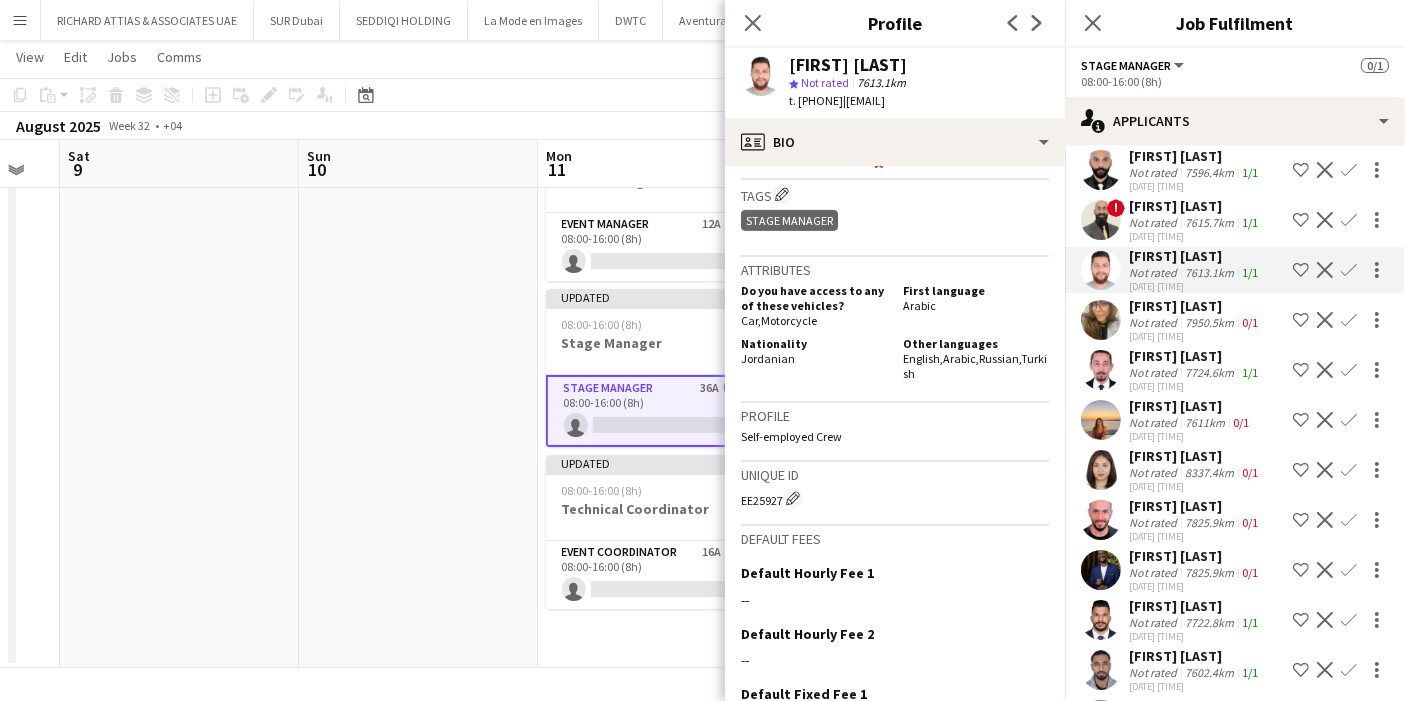 click at bounding box center [1101, 370] 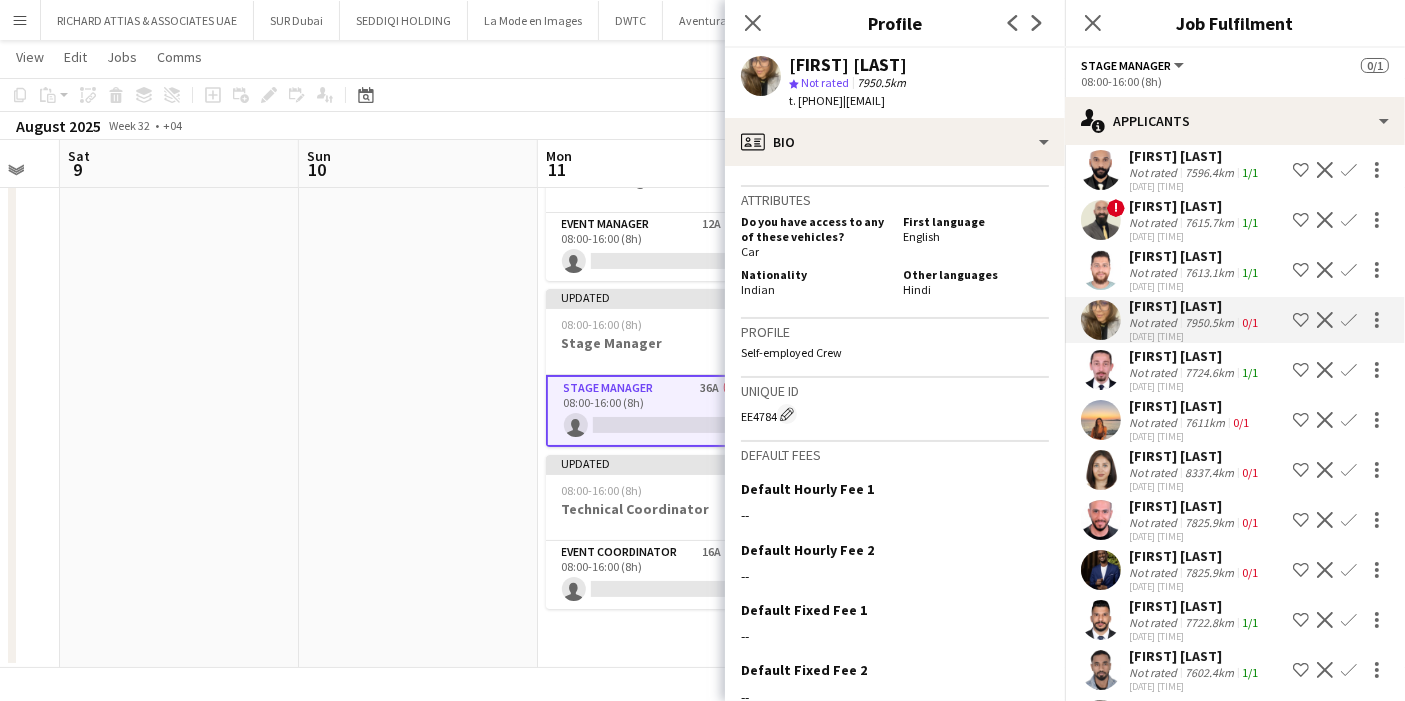 scroll, scrollTop: 888, scrollLeft: 0, axis: vertical 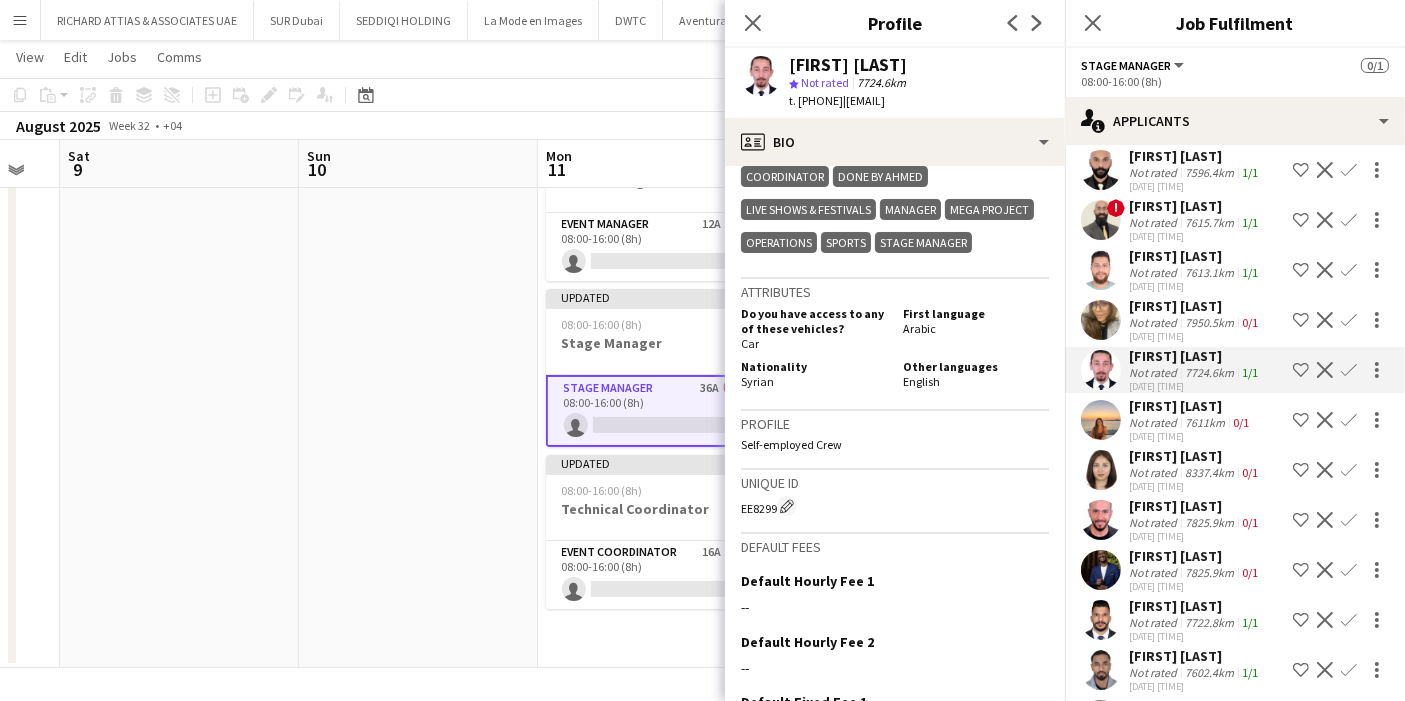 click at bounding box center (1101, 470) 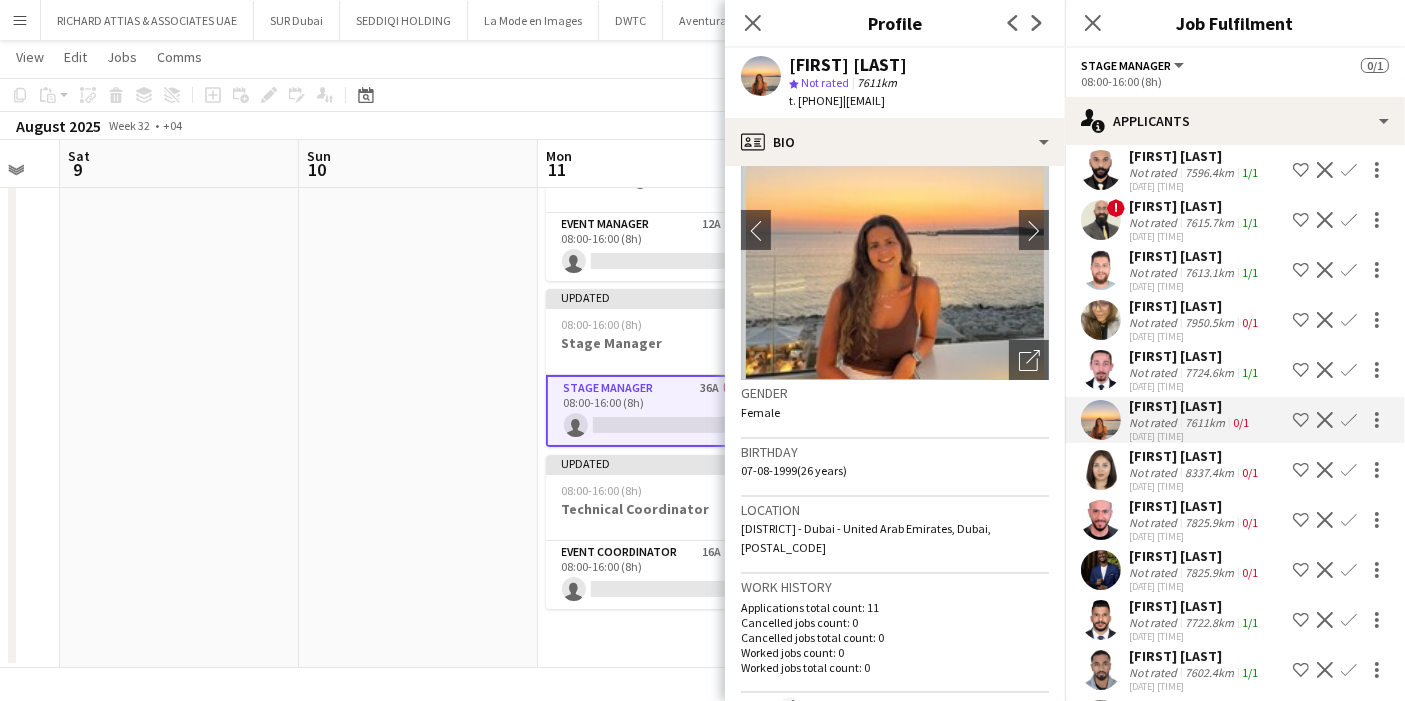 scroll, scrollTop: 0, scrollLeft: 0, axis: both 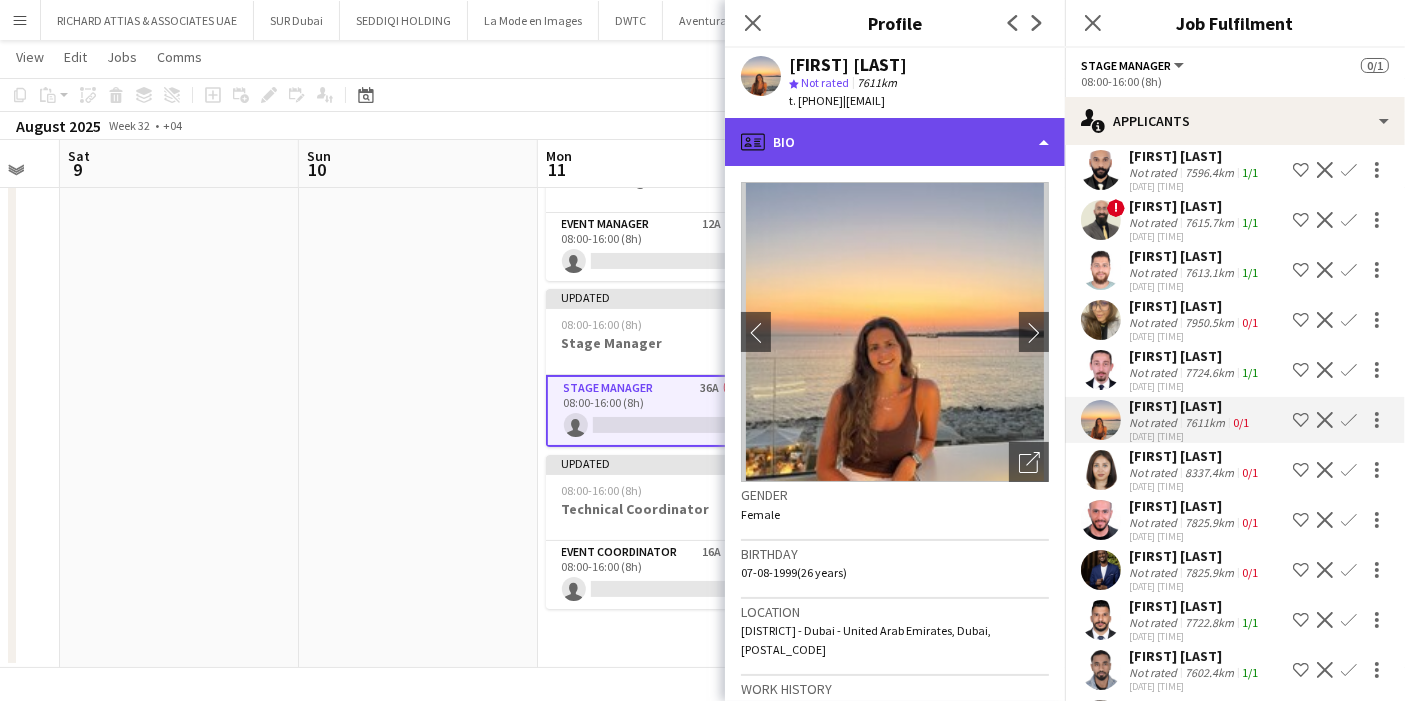 click on "profile
Bio" 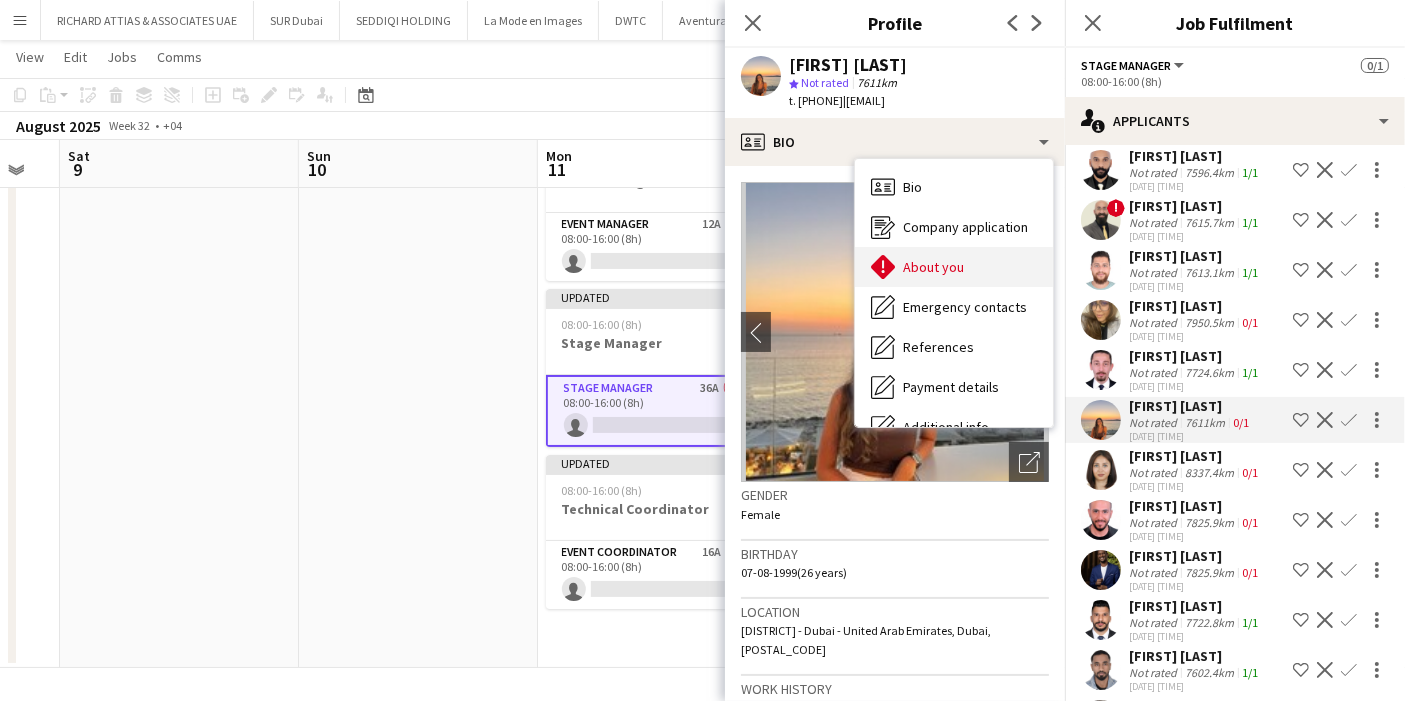 click on "About you
About you" at bounding box center [954, 267] 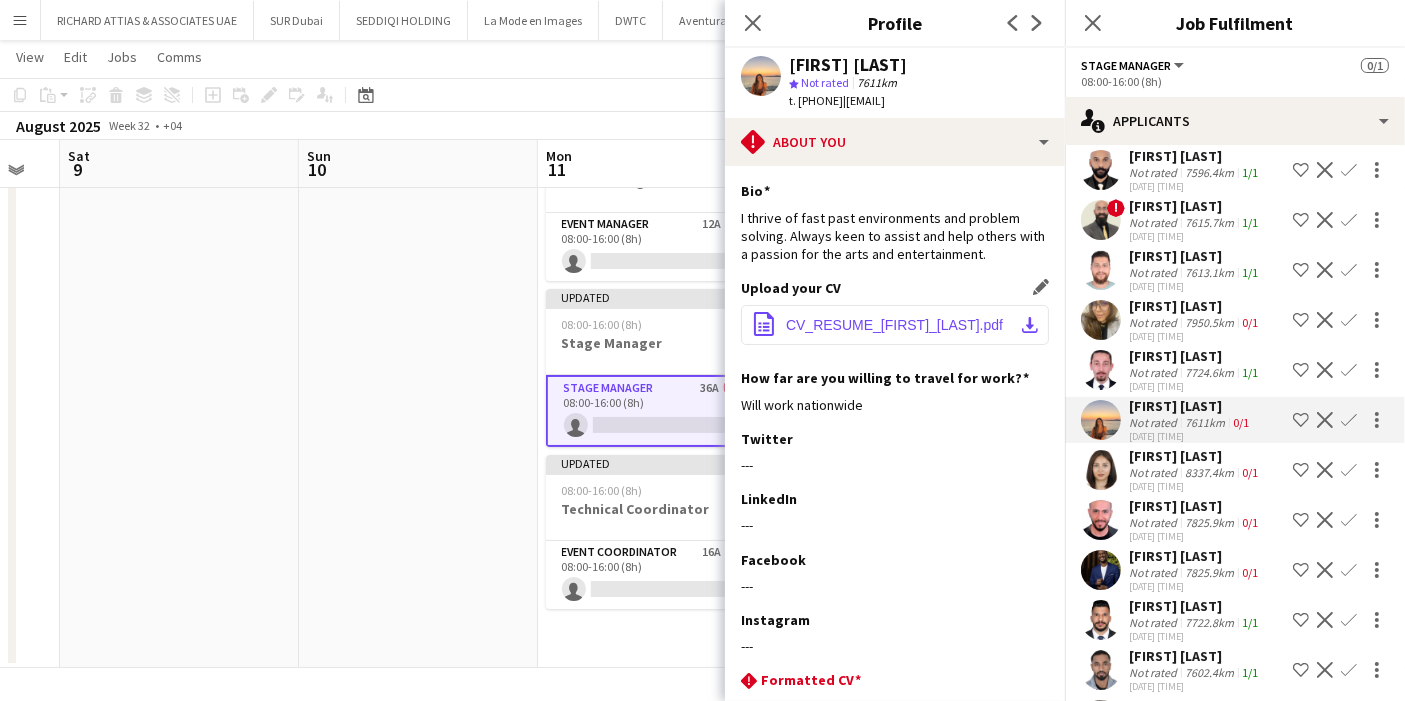 click on "CV_RESUME_[FIRST]_[LAST].pdf
download-bottom" 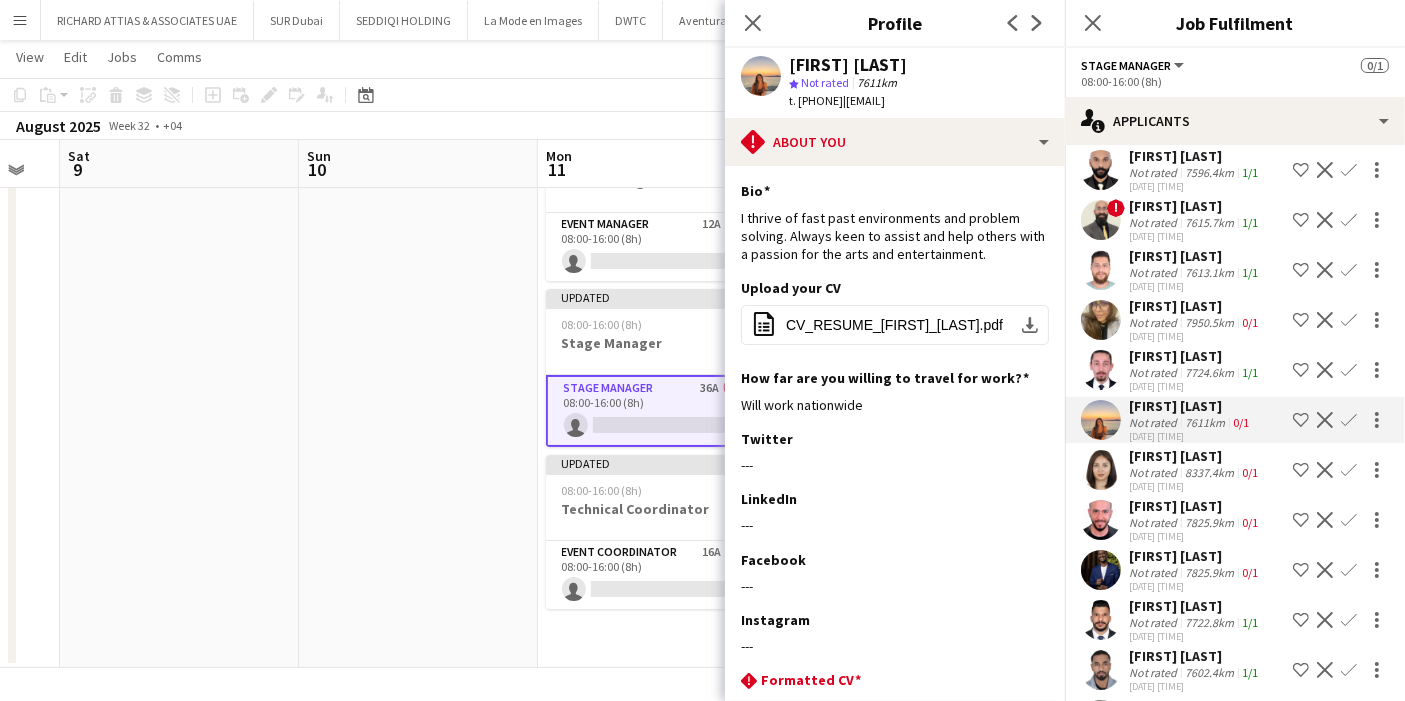 click at bounding box center [1101, 520] 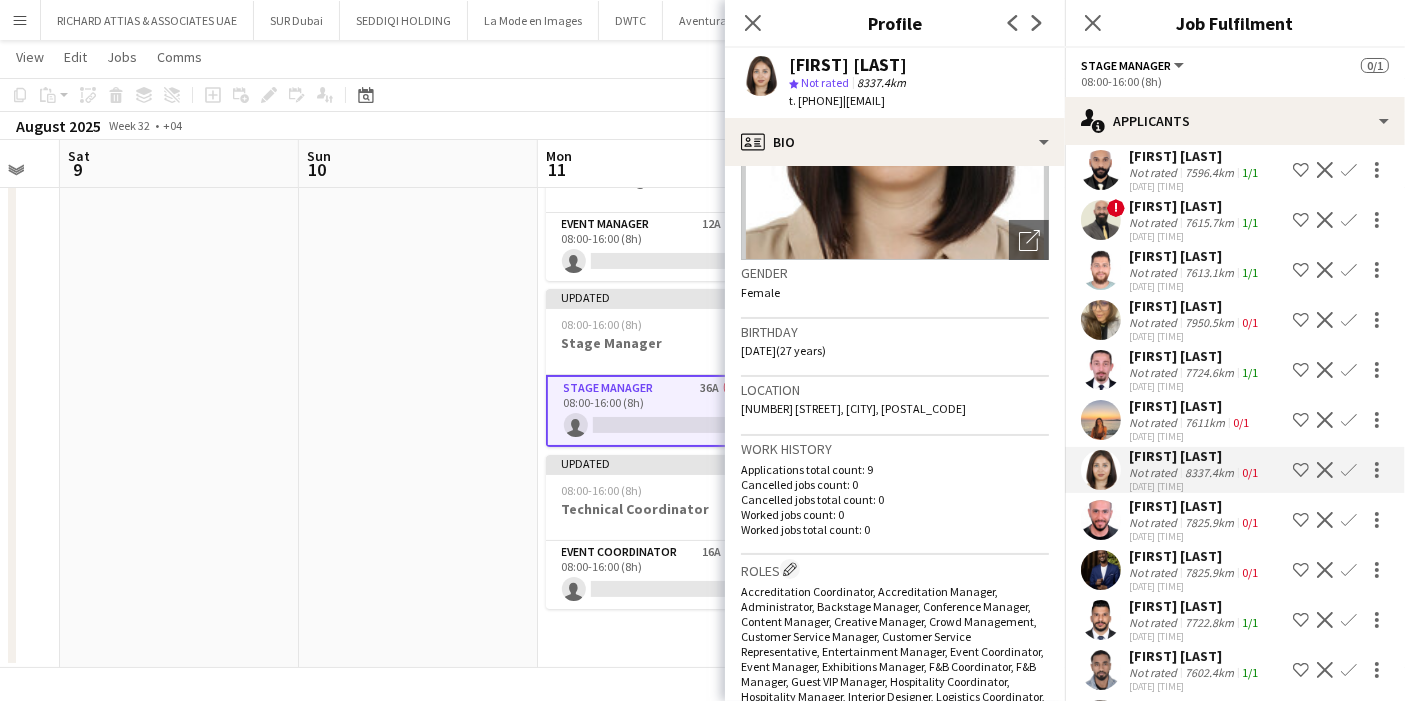 scroll, scrollTop: 0, scrollLeft: 0, axis: both 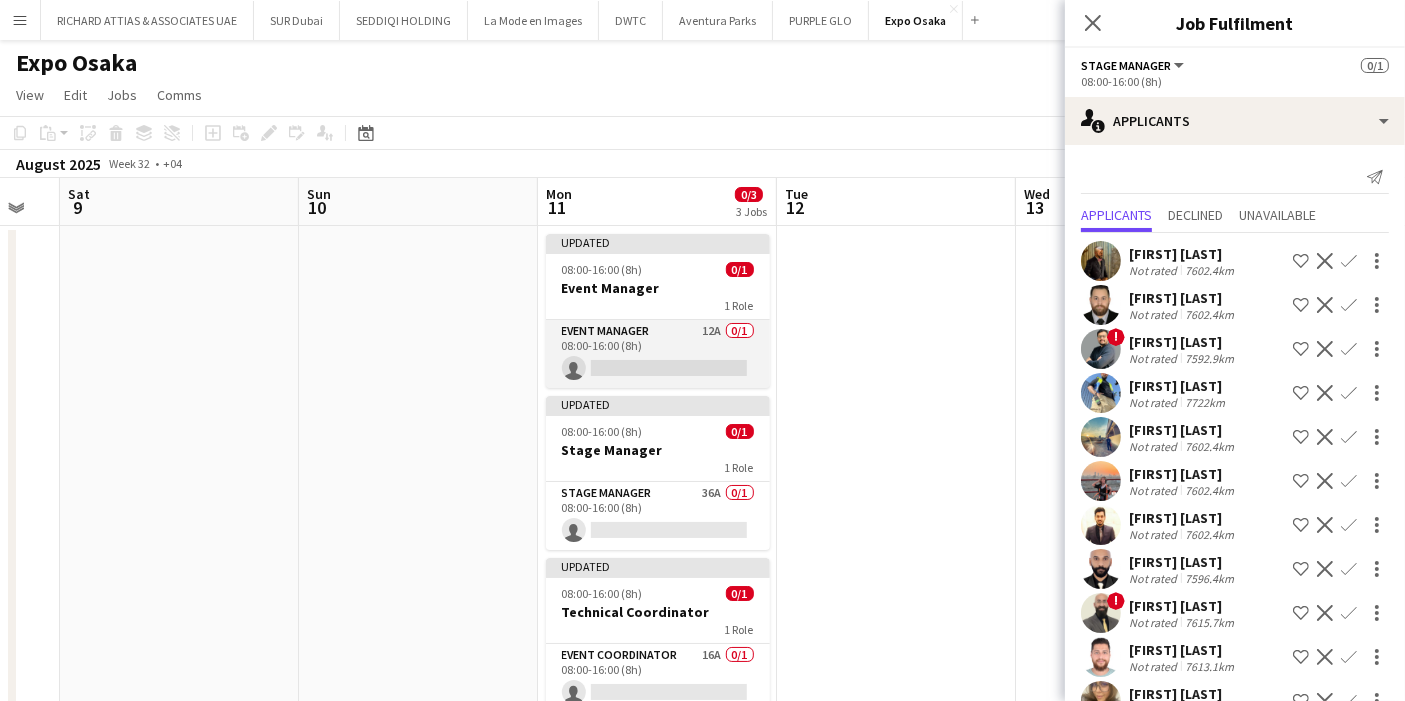 click on "Event Manager 12A 0/1 [TIME] ([DURATION])
single-neutral-actions" at bounding box center [658, 354] 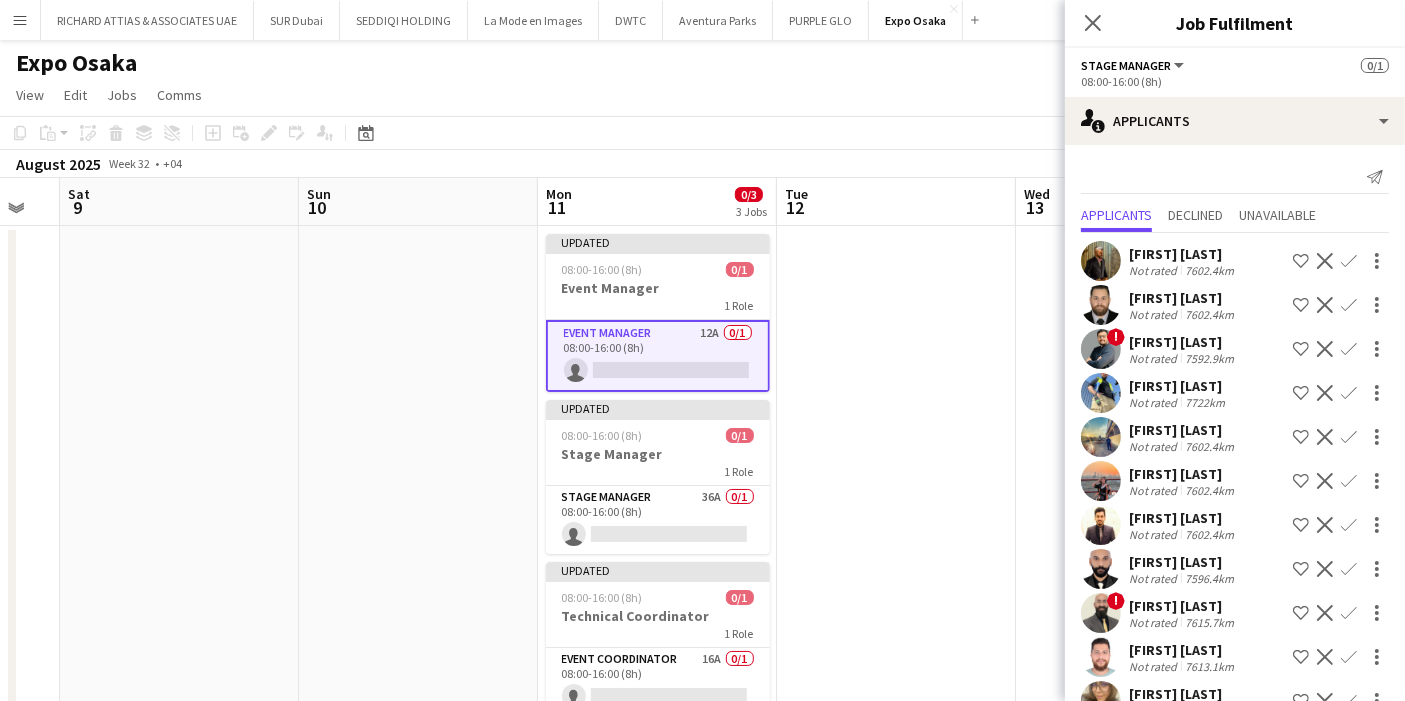 click on "Close pop-in" 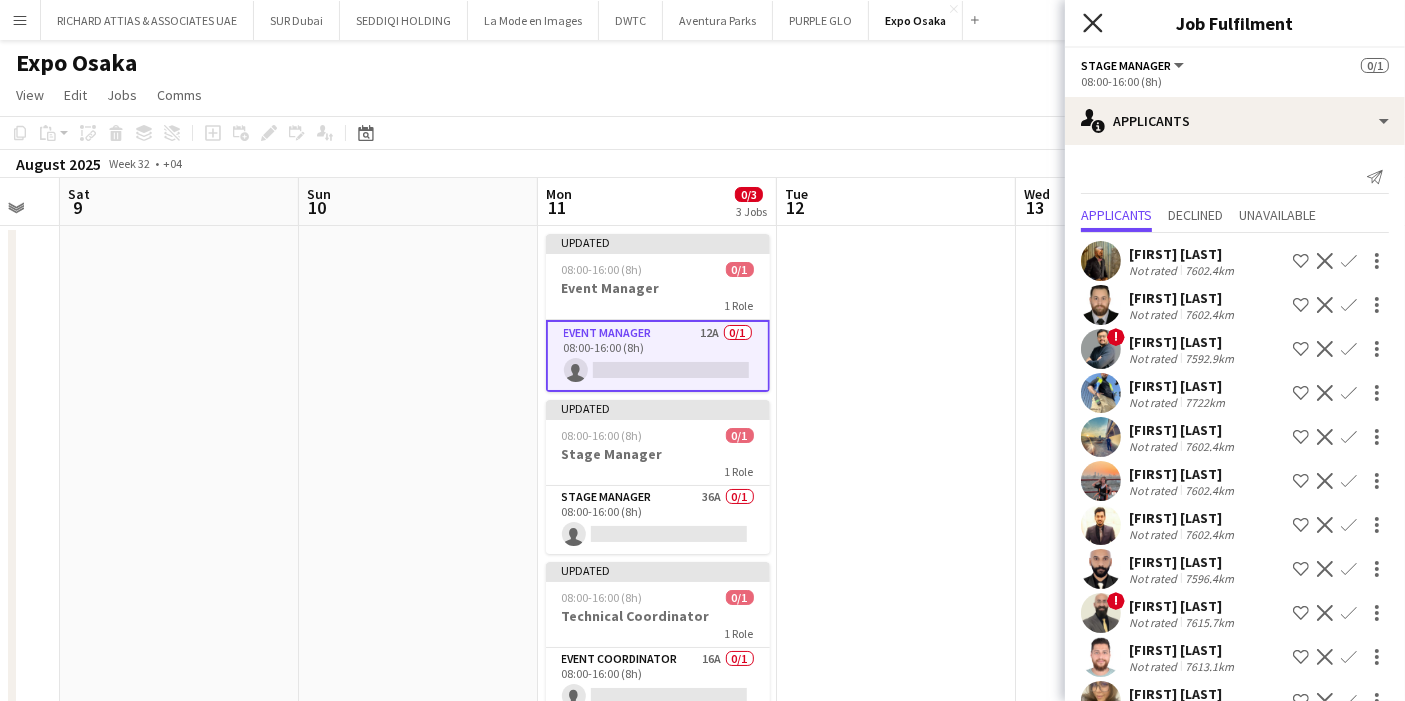 click on "Close pop-in" 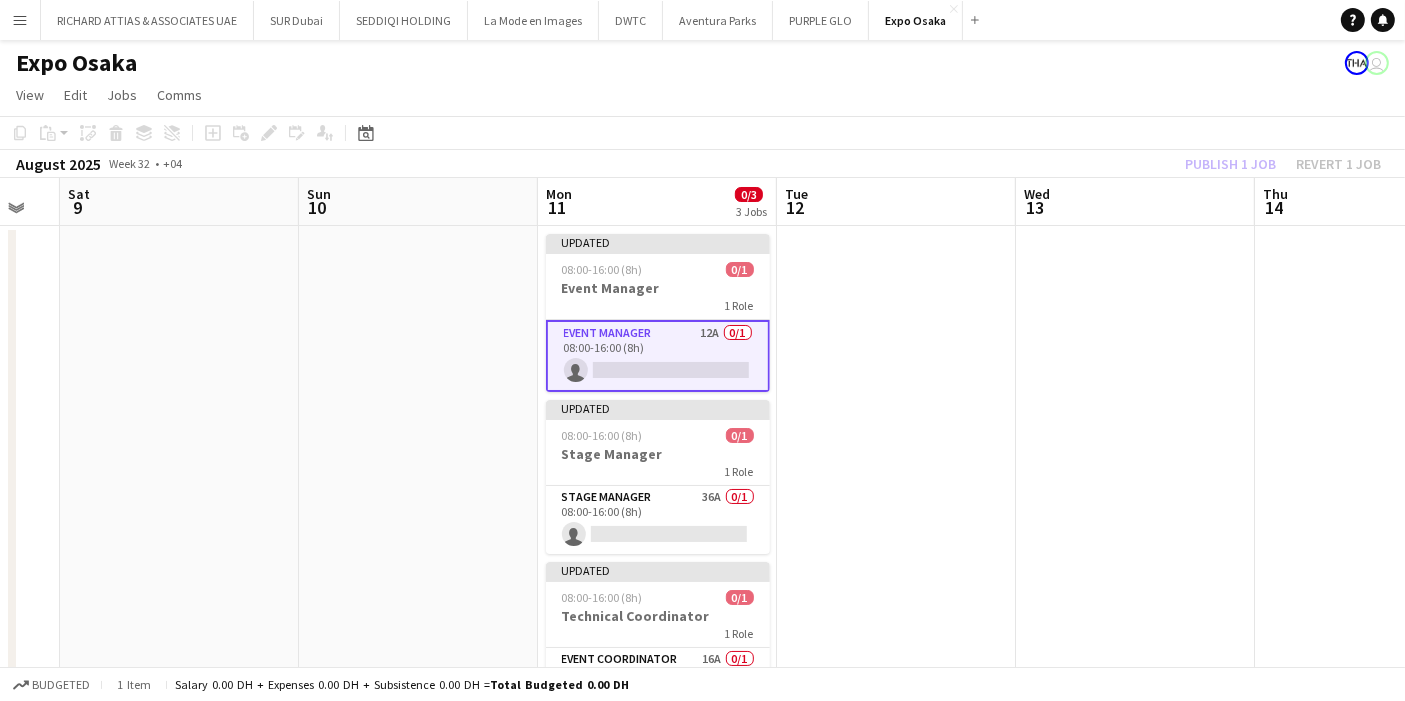 click on "Event Manager 12A 0/1 [TIME] ([DURATION])
single-neutral-actions" at bounding box center (658, 356) 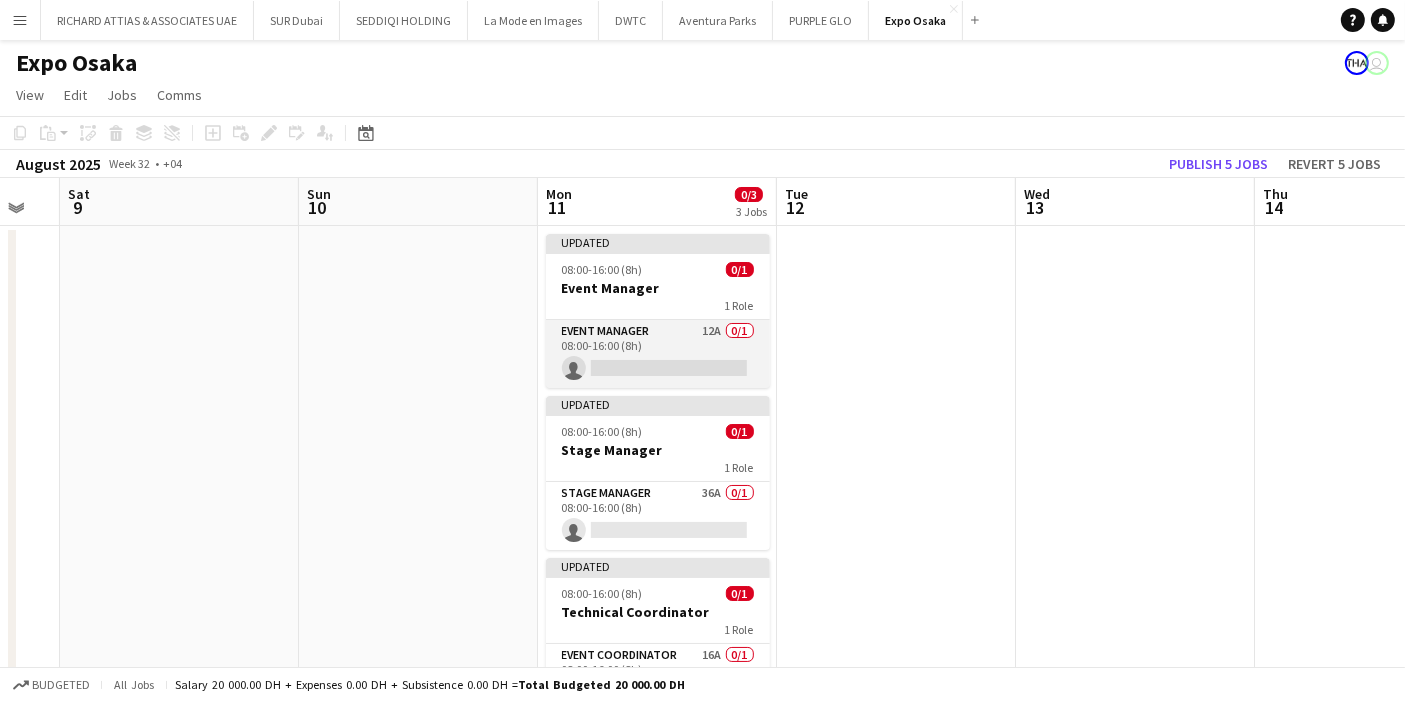 click on "Event Manager 12A 0/1 [TIME] ([DURATION])
single-neutral-actions" at bounding box center [658, 354] 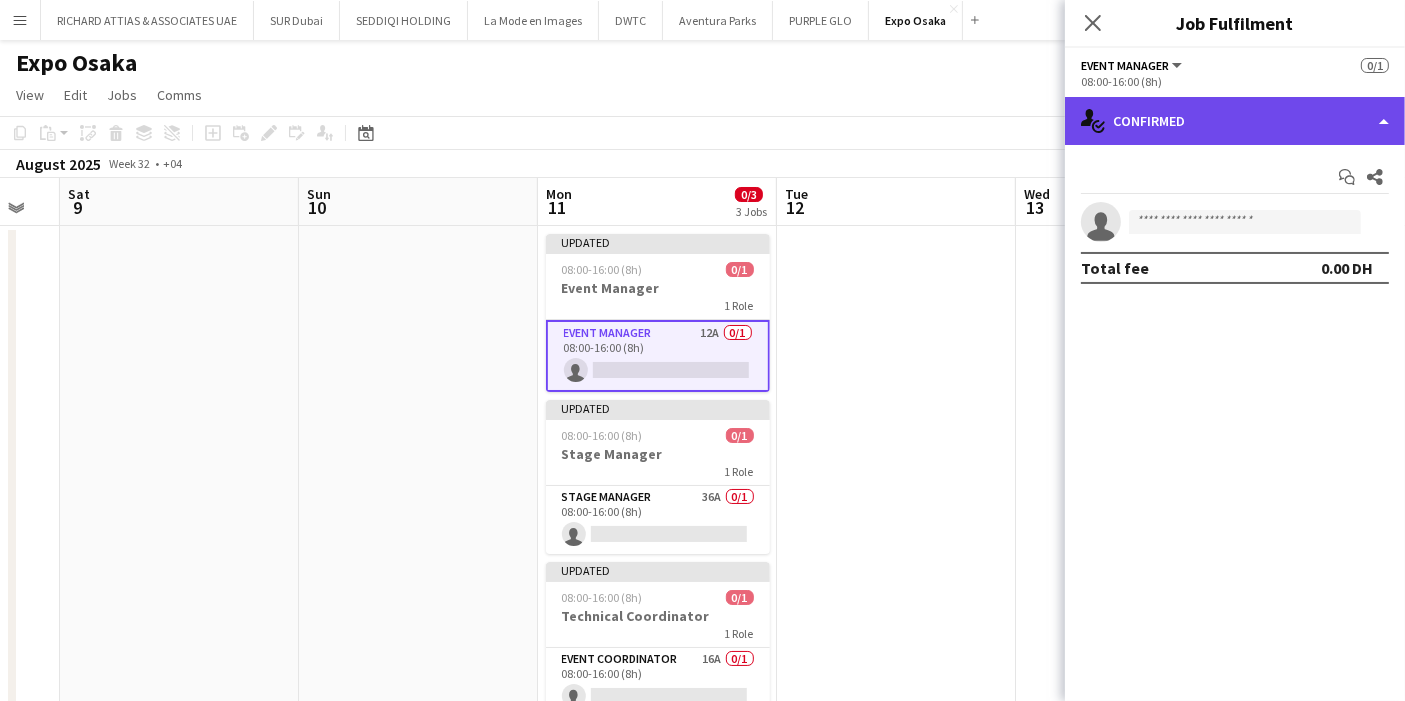 click on "single-neutral-actions-check-2
Confirmed" 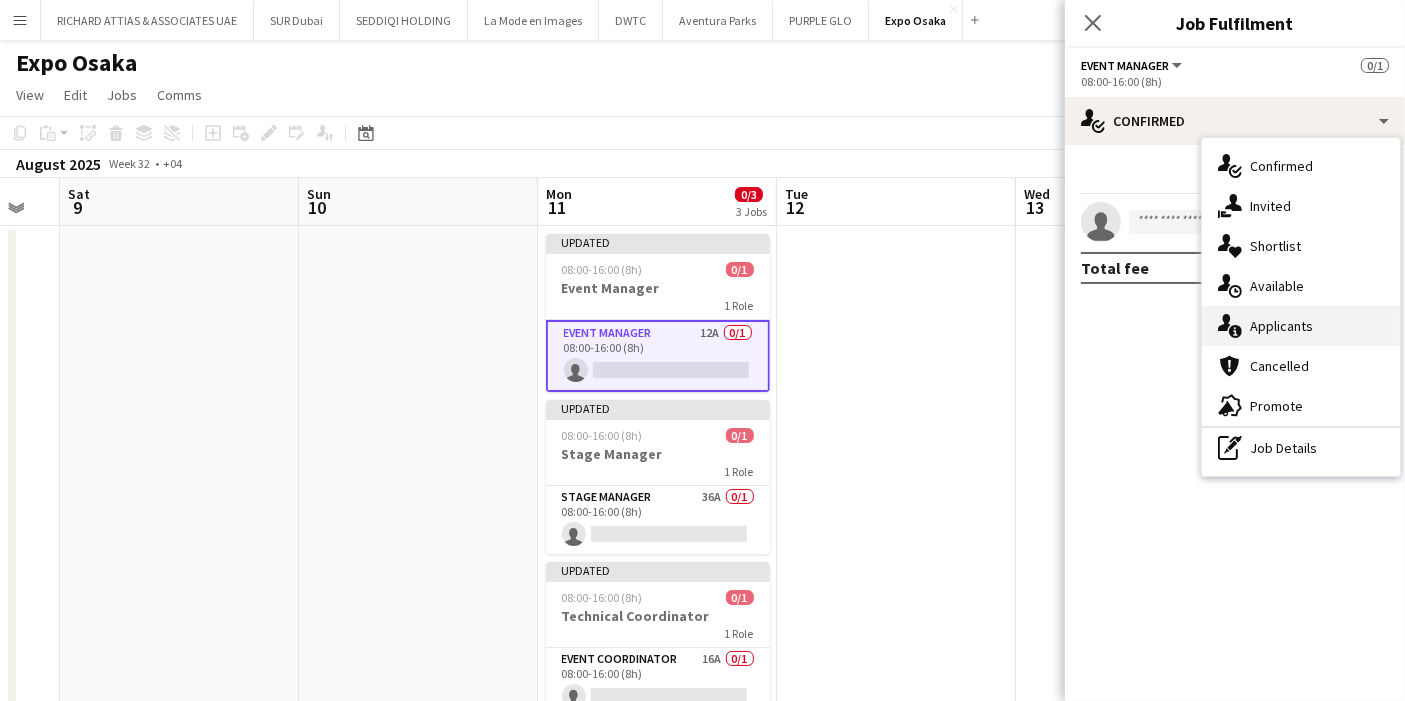 click on "single-neutral-actions-information
Applicants" at bounding box center [1301, 326] 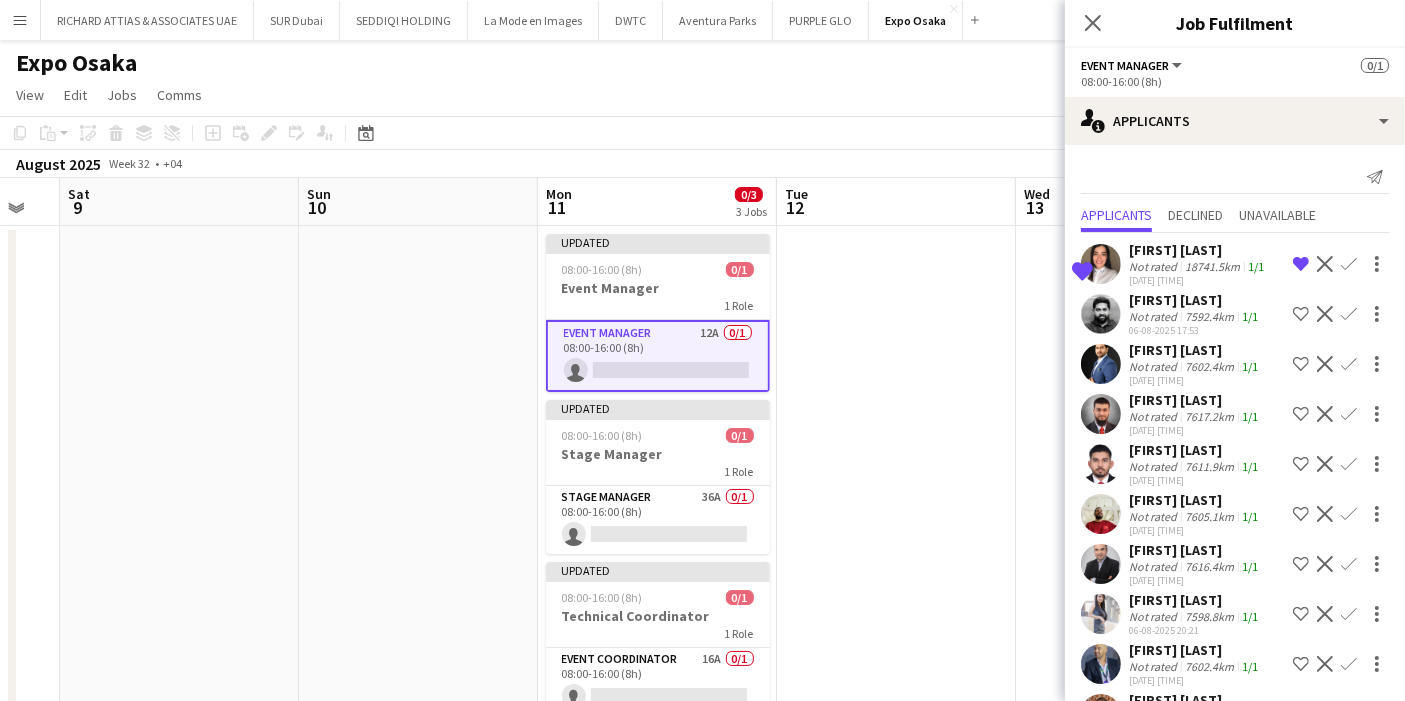 click on "[DATE] [TIME]" 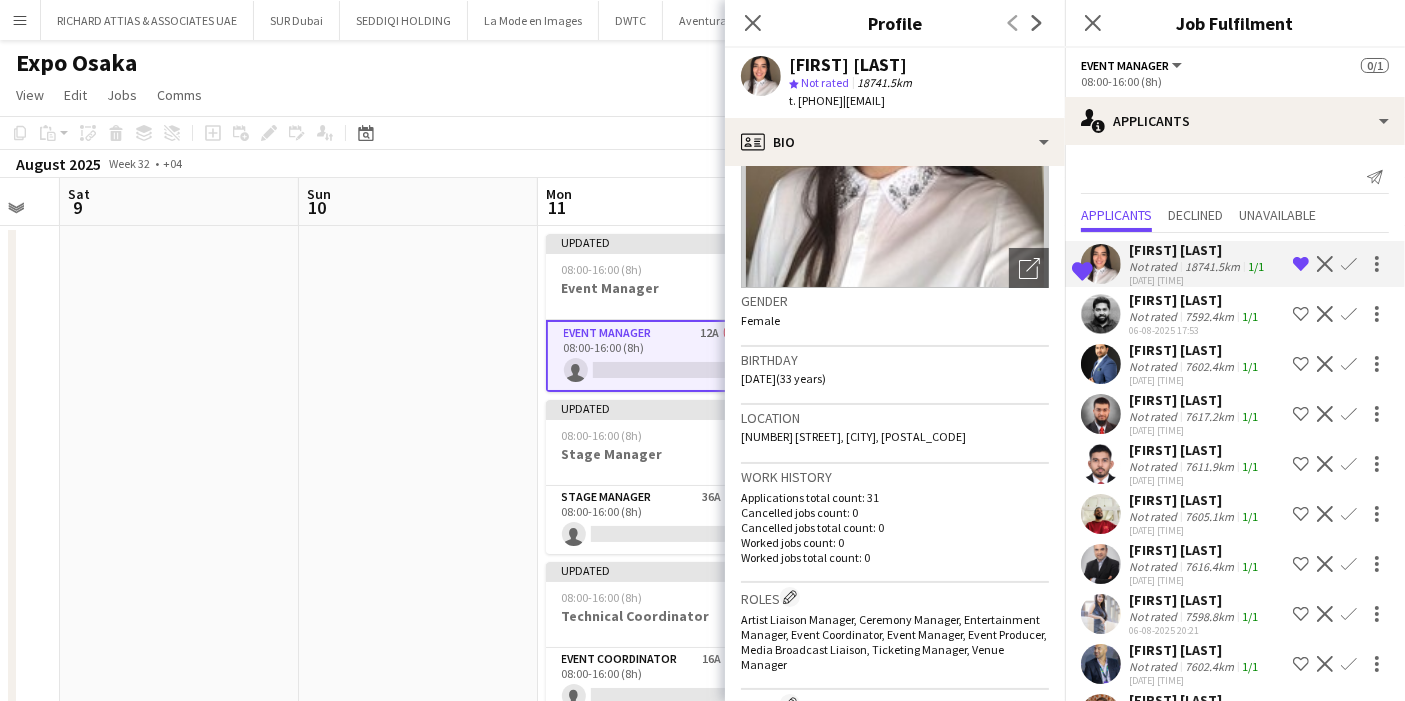 scroll, scrollTop: 0, scrollLeft: 0, axis: both 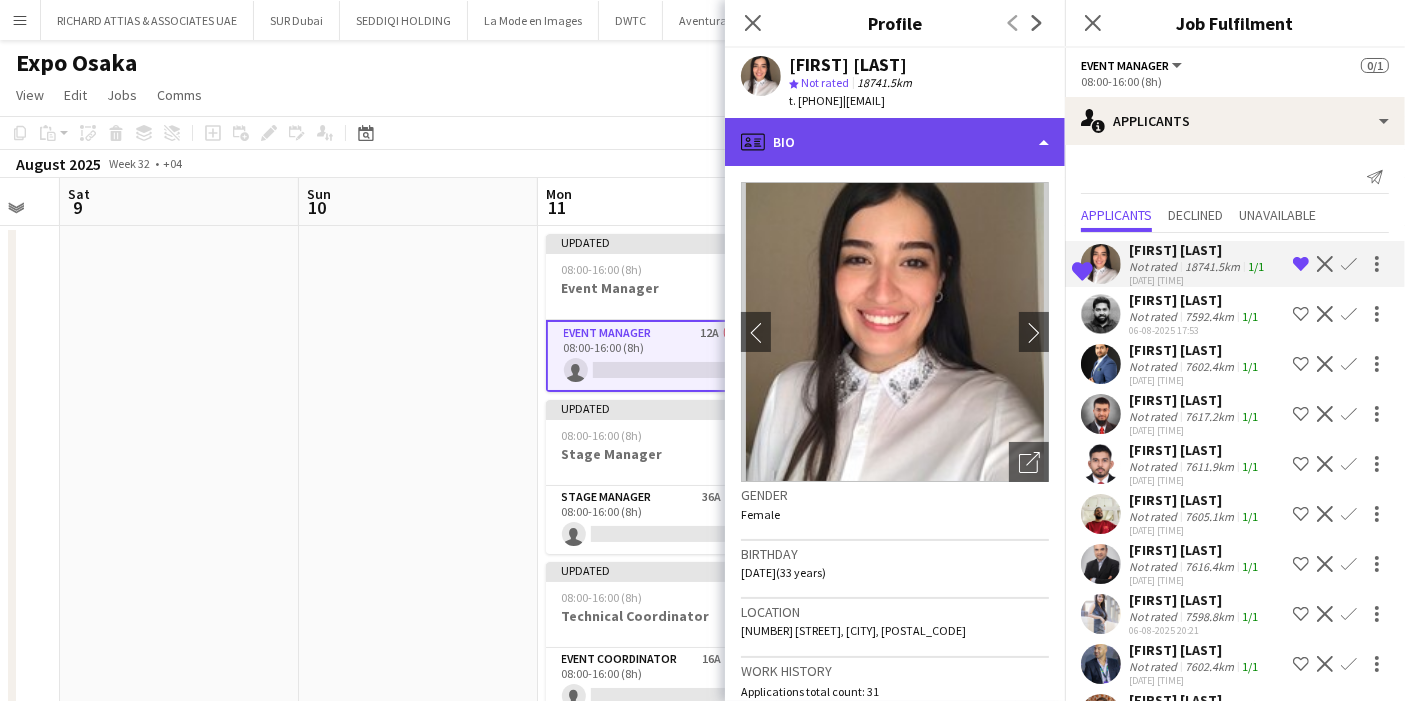 click on "profile
Bio" 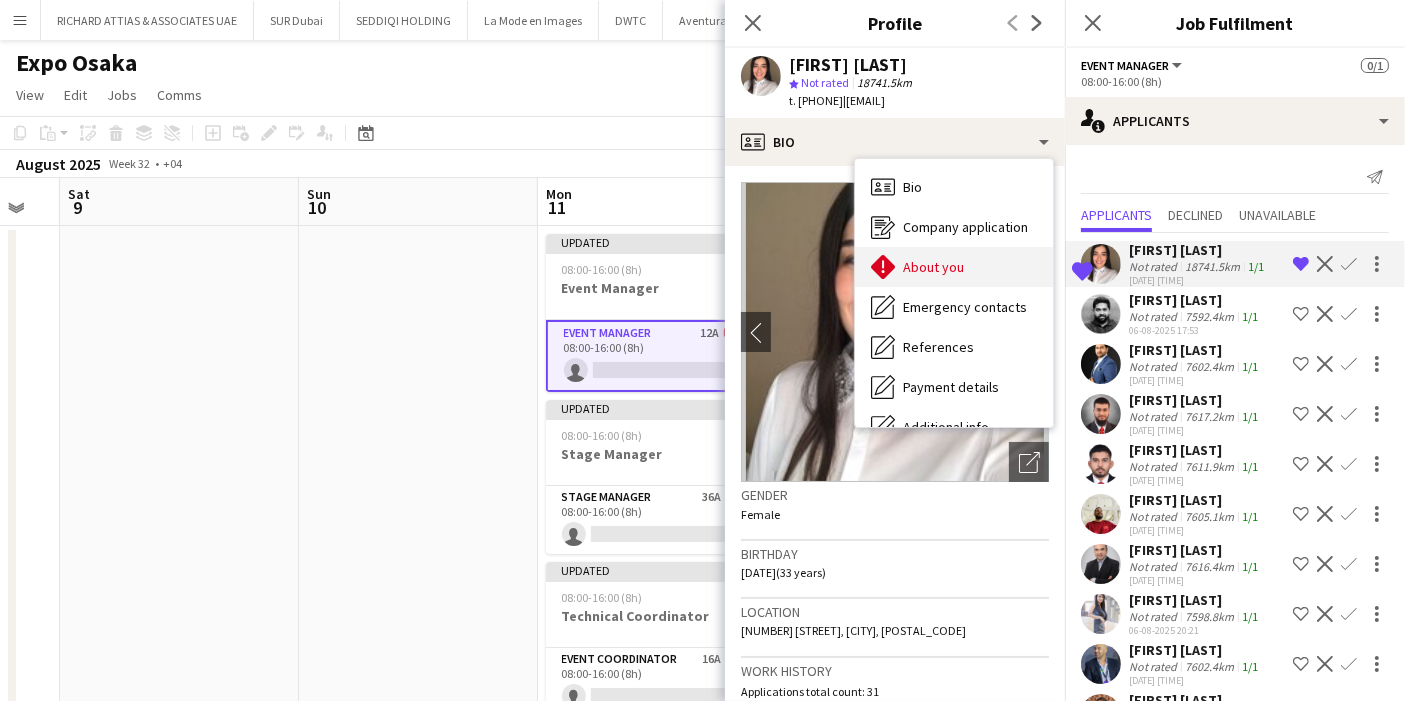 click on "About you" at bounding box center (933, 267) 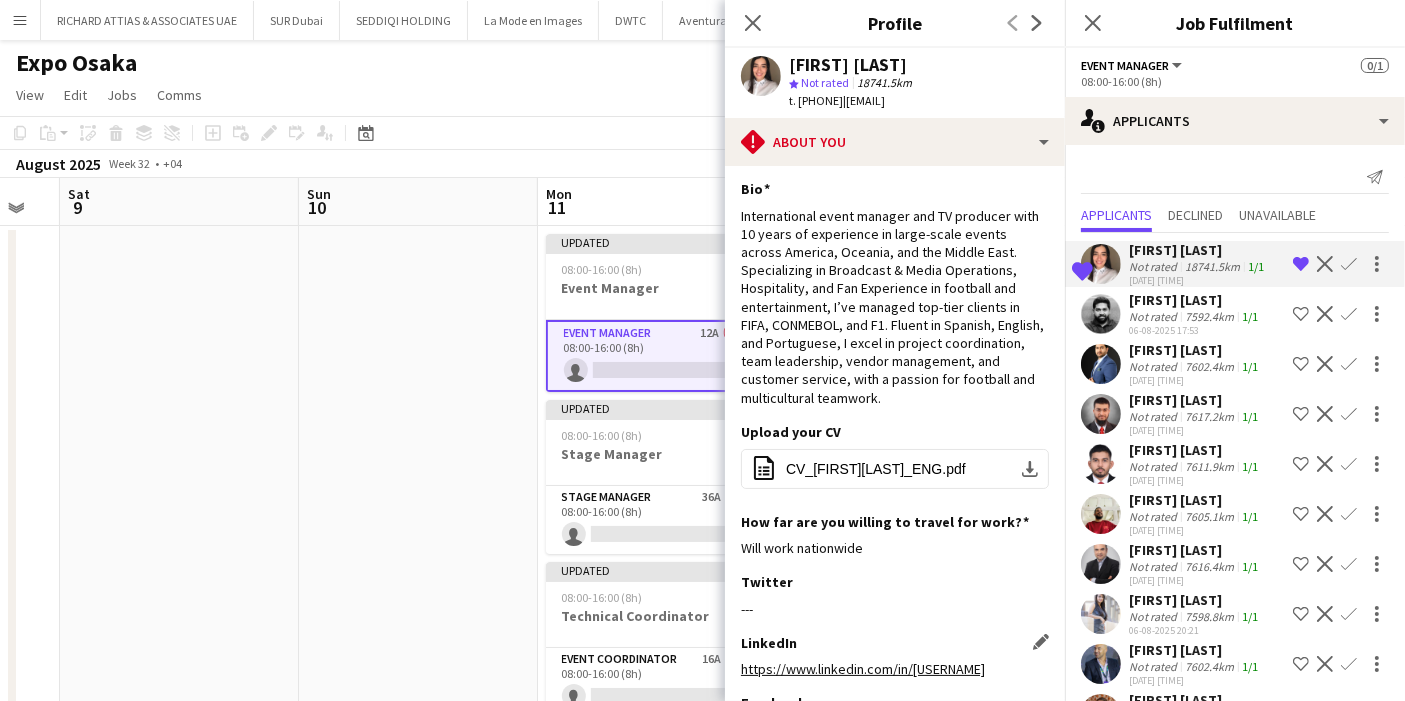 scroll, scrollTop: 0, scrollLeft: 0, axis: both 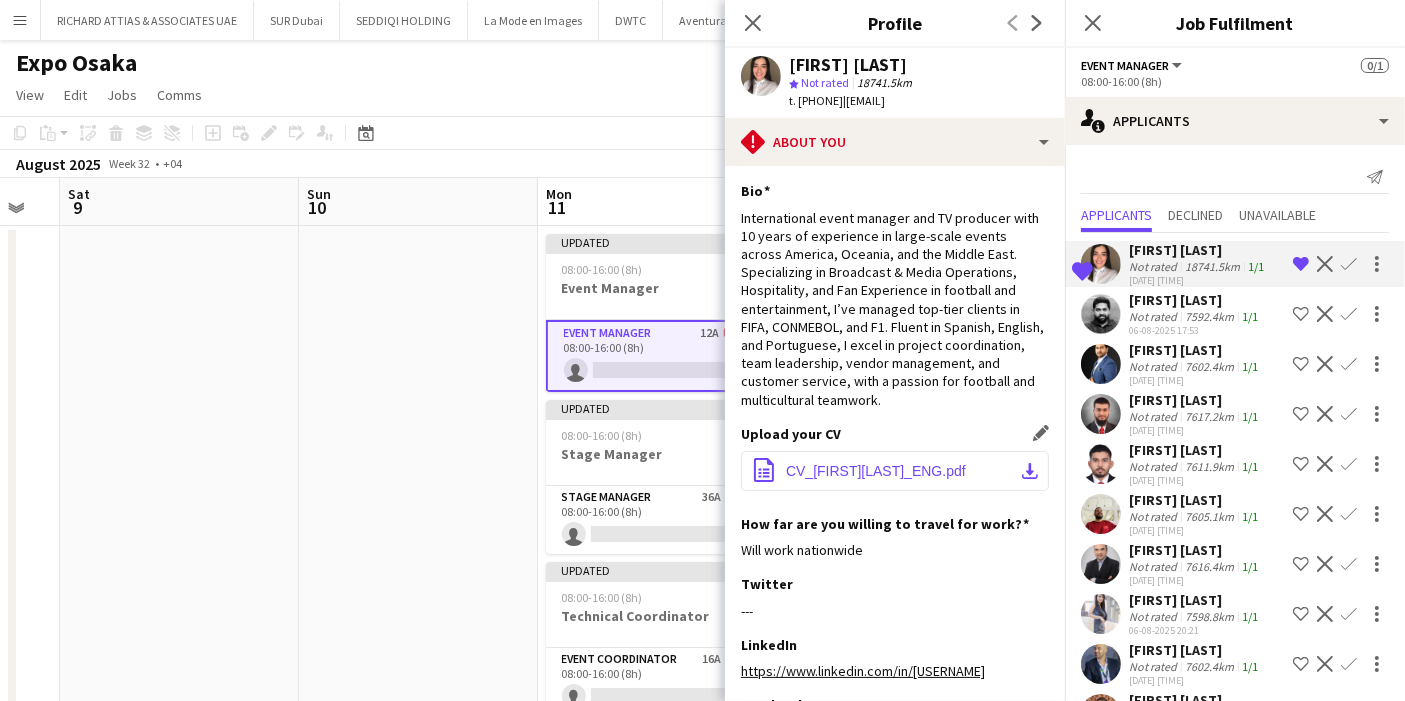 click on "download-bottom" 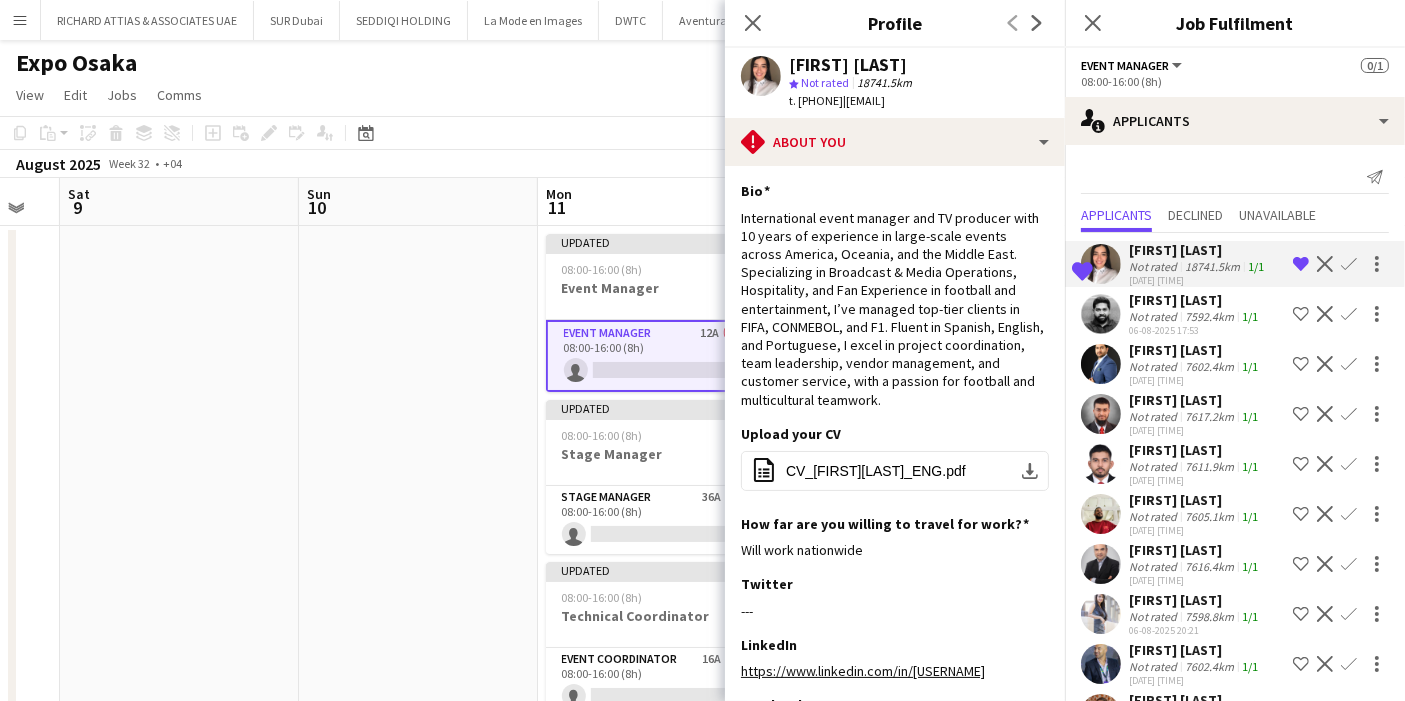 drag, startPoint x: 799, startPoint y: 101, endPoint x: 882, endPoint y: 99, distance: 83.02409 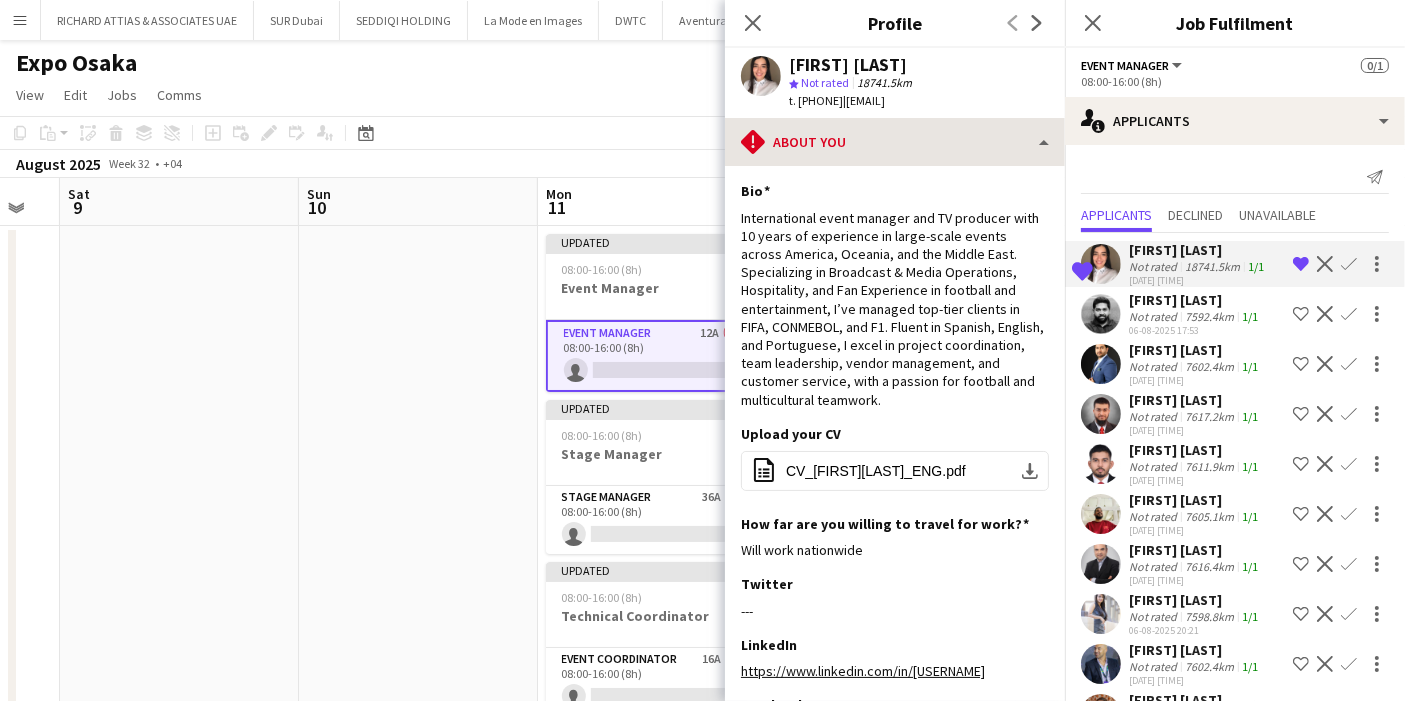 copy on "[PHONE]" 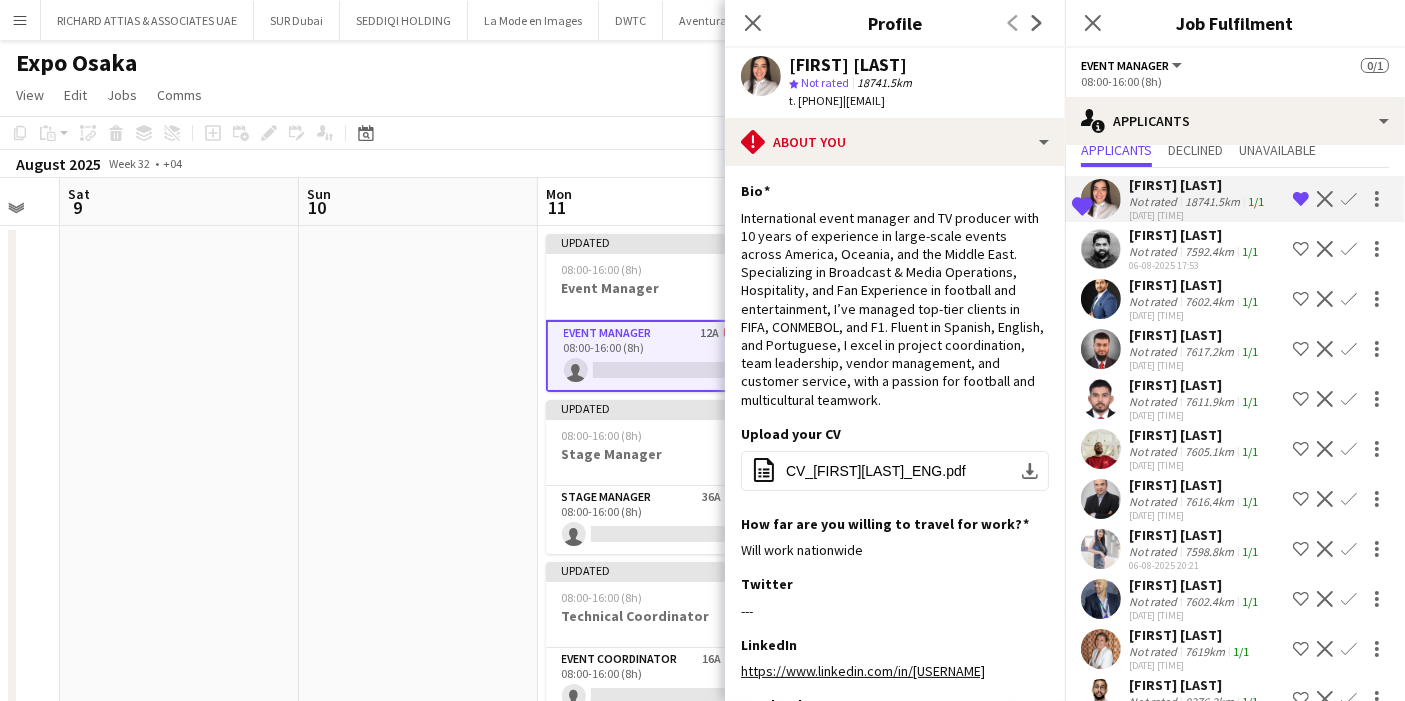 scroll, scrollTop: 154, scrollLeft: 0, axis: vertical 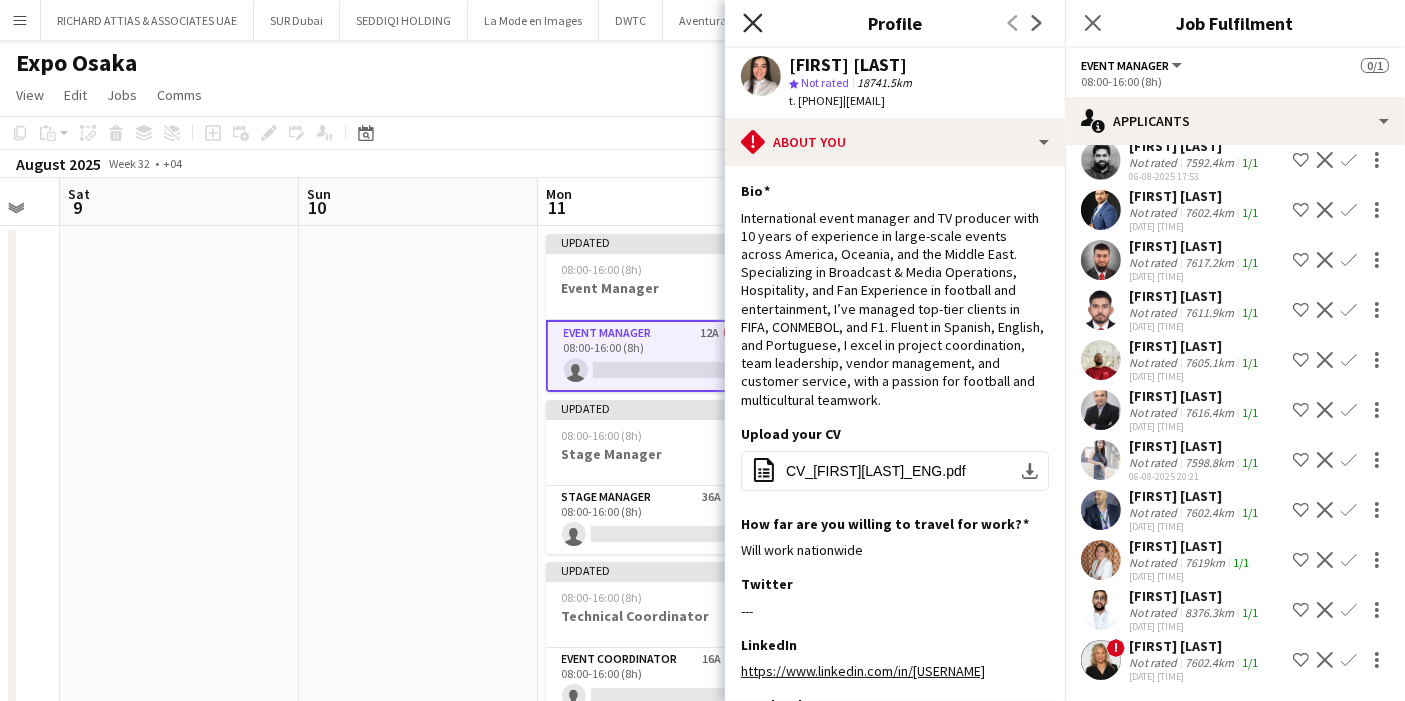 click on "Close pop-in" 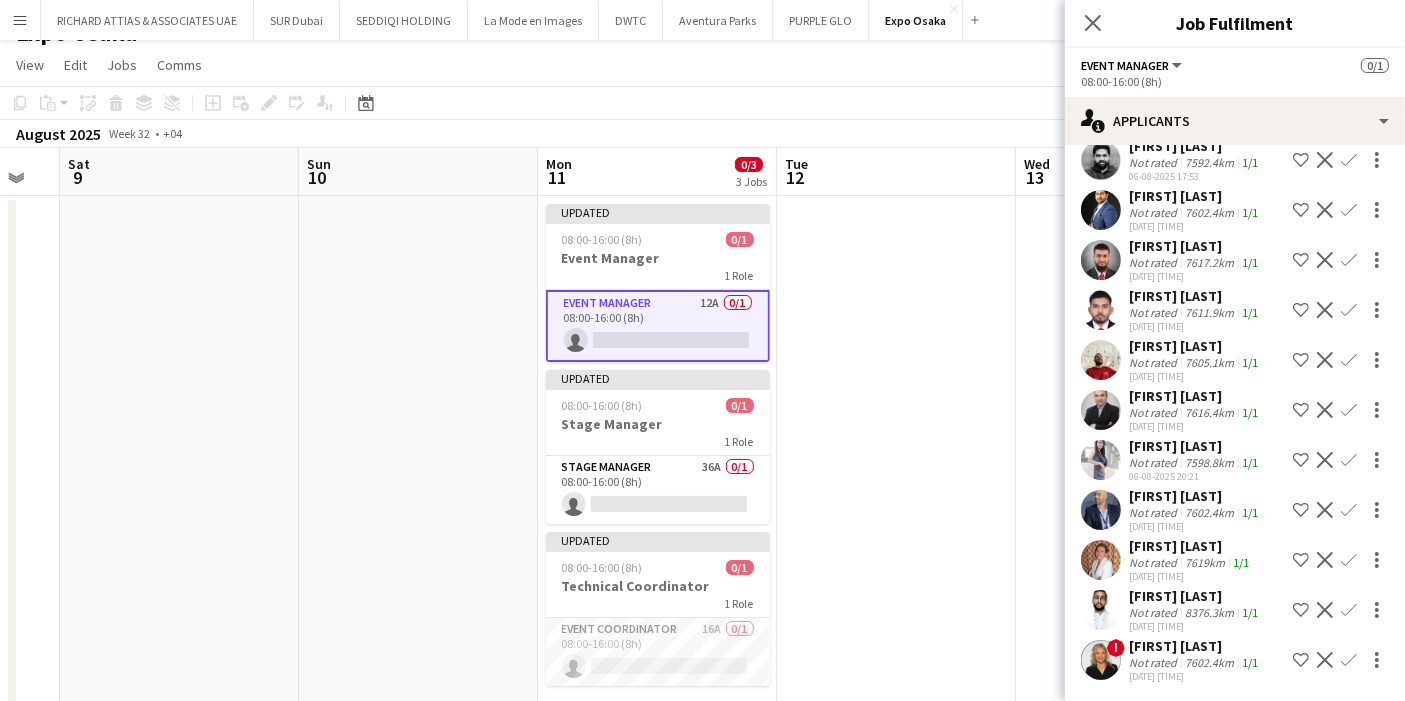 scroll, scrollTop: 105, scrollLeft: 0, axis: vertical 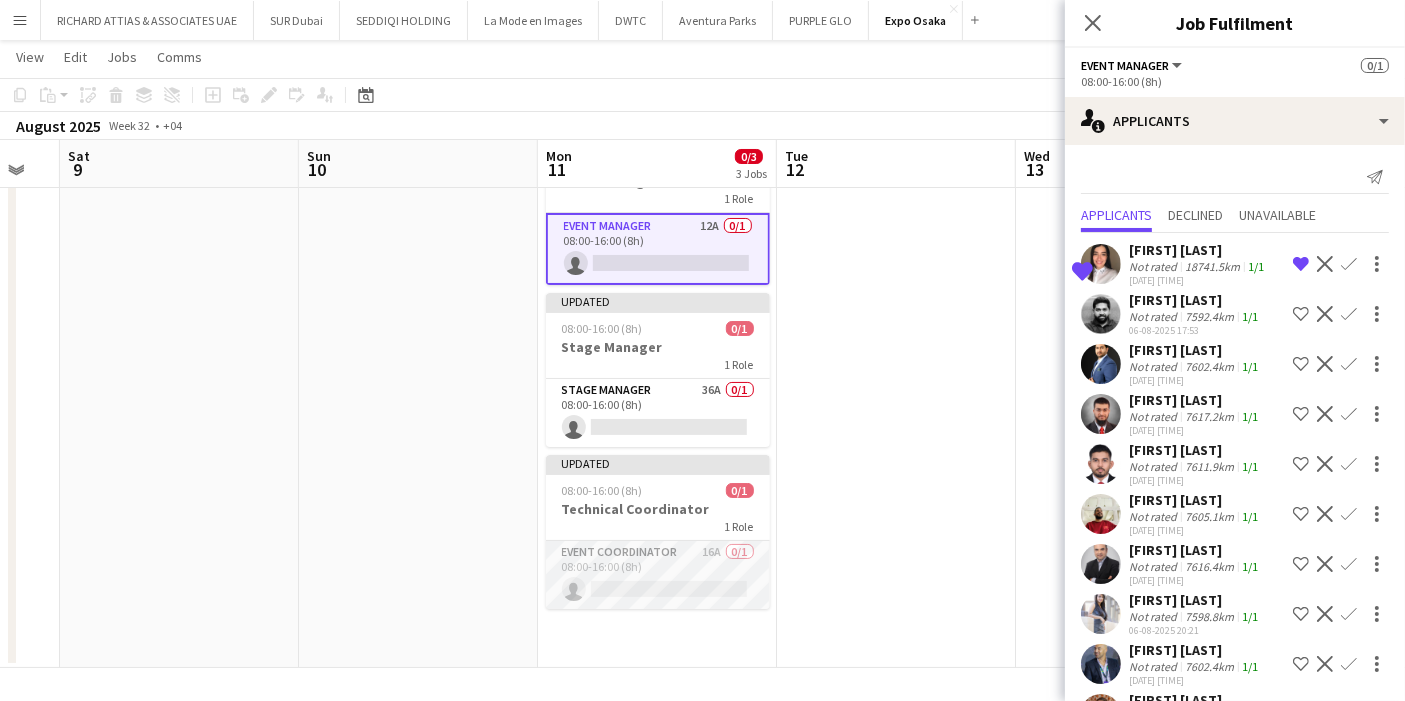 click on "Event Coordinator 16A 0/1 [TIME] ([DURATION])
single-neutral-actions" at bounding box center (658, 575) 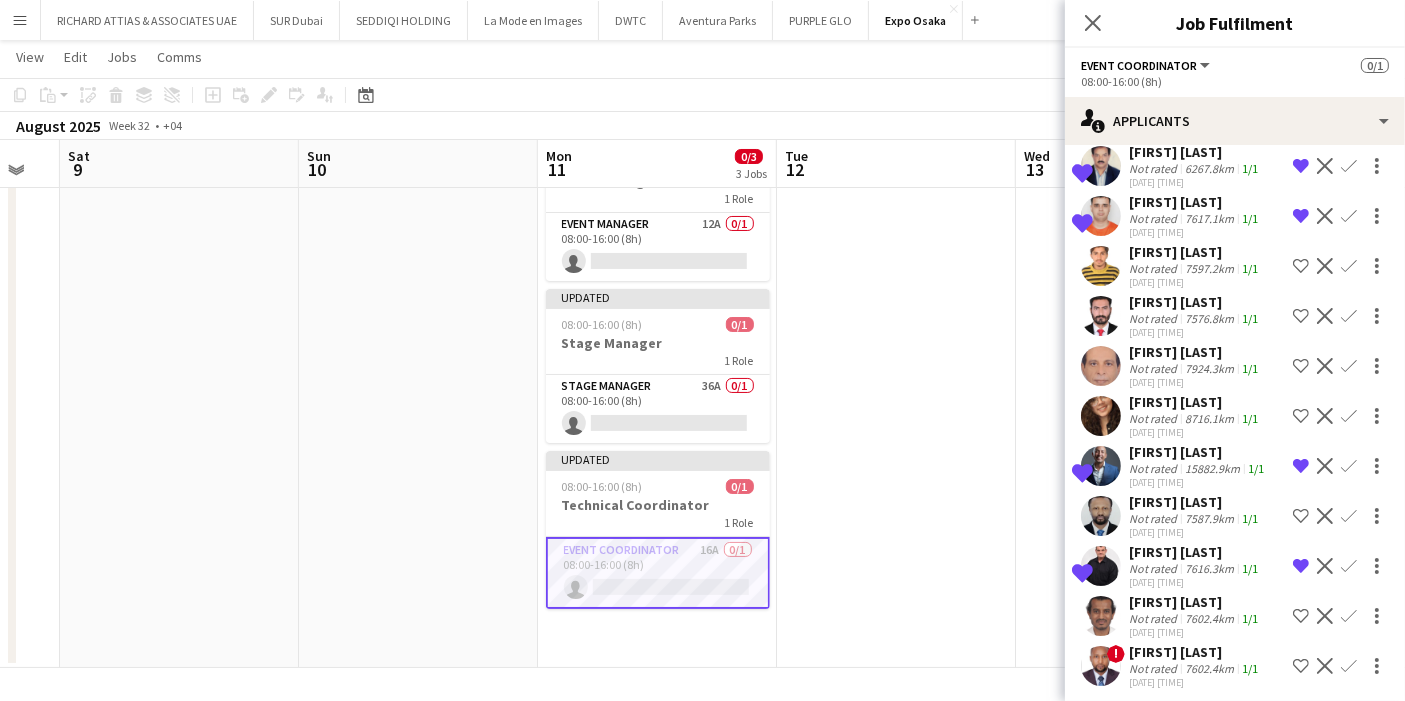 scroll, scrollTop: 391, scrollLeft: 0, axis: vertical 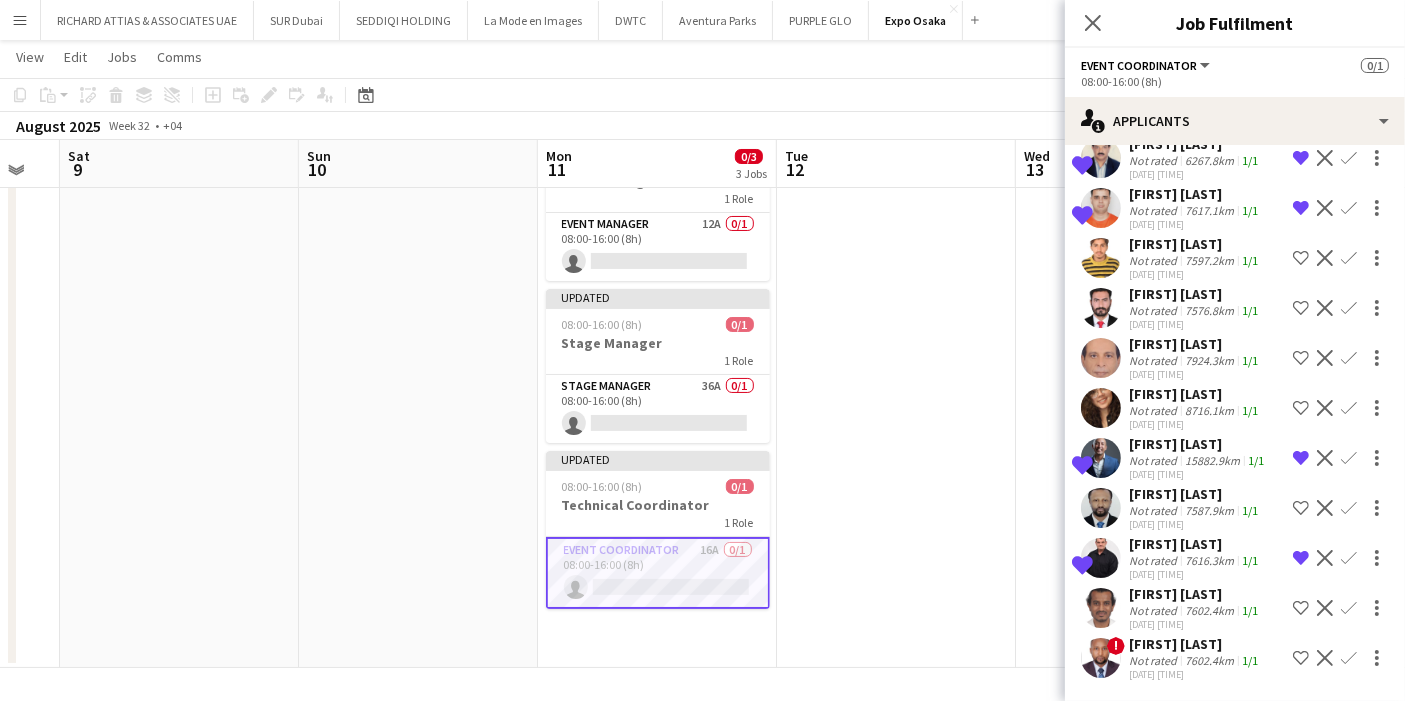 click 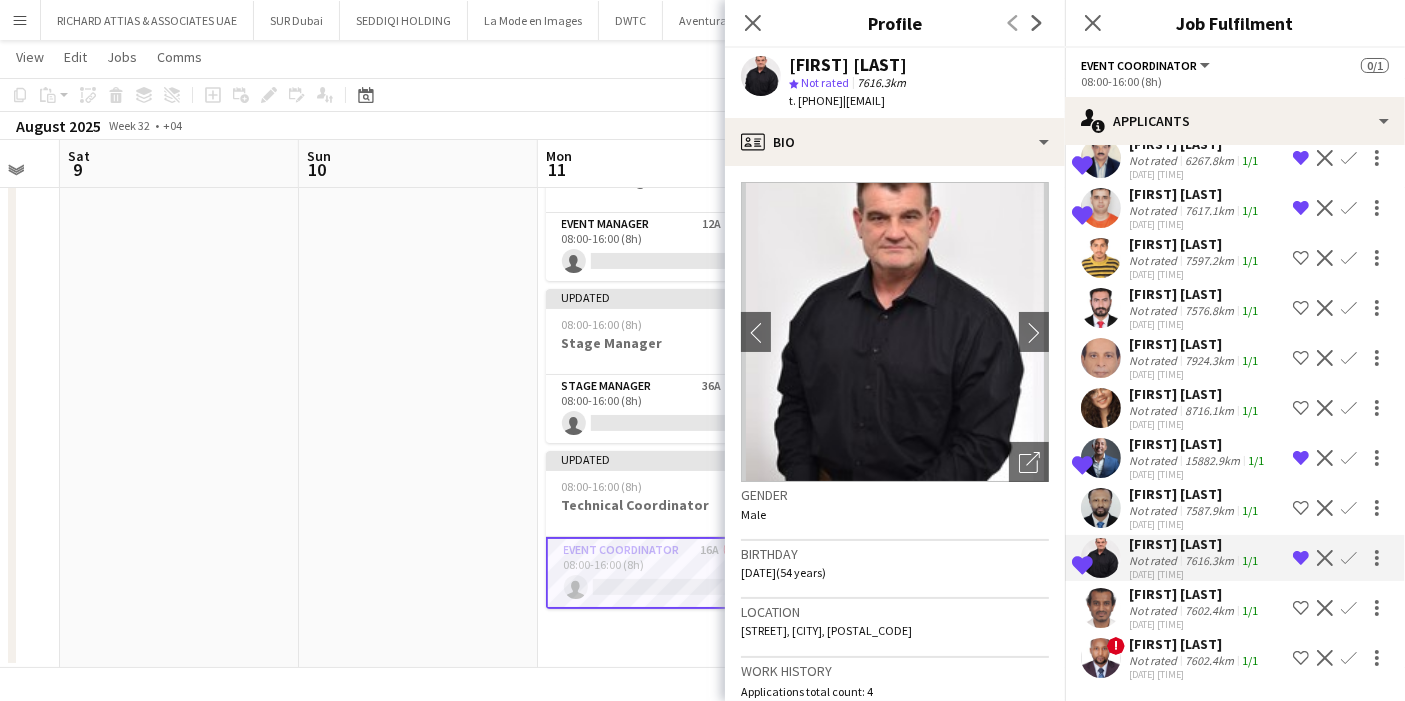 scroll, scrollTop: 0, scrollLeft: 0, axis: both 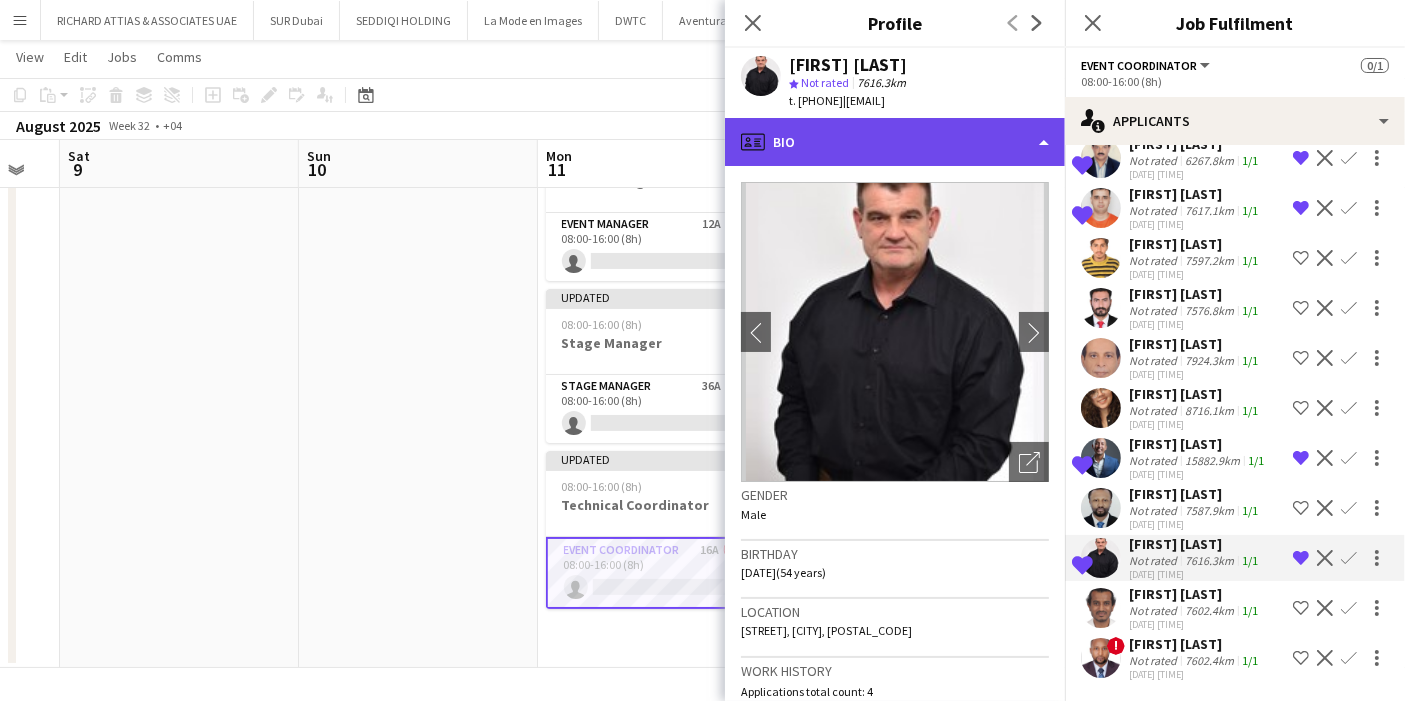 click on "profile
Bio" 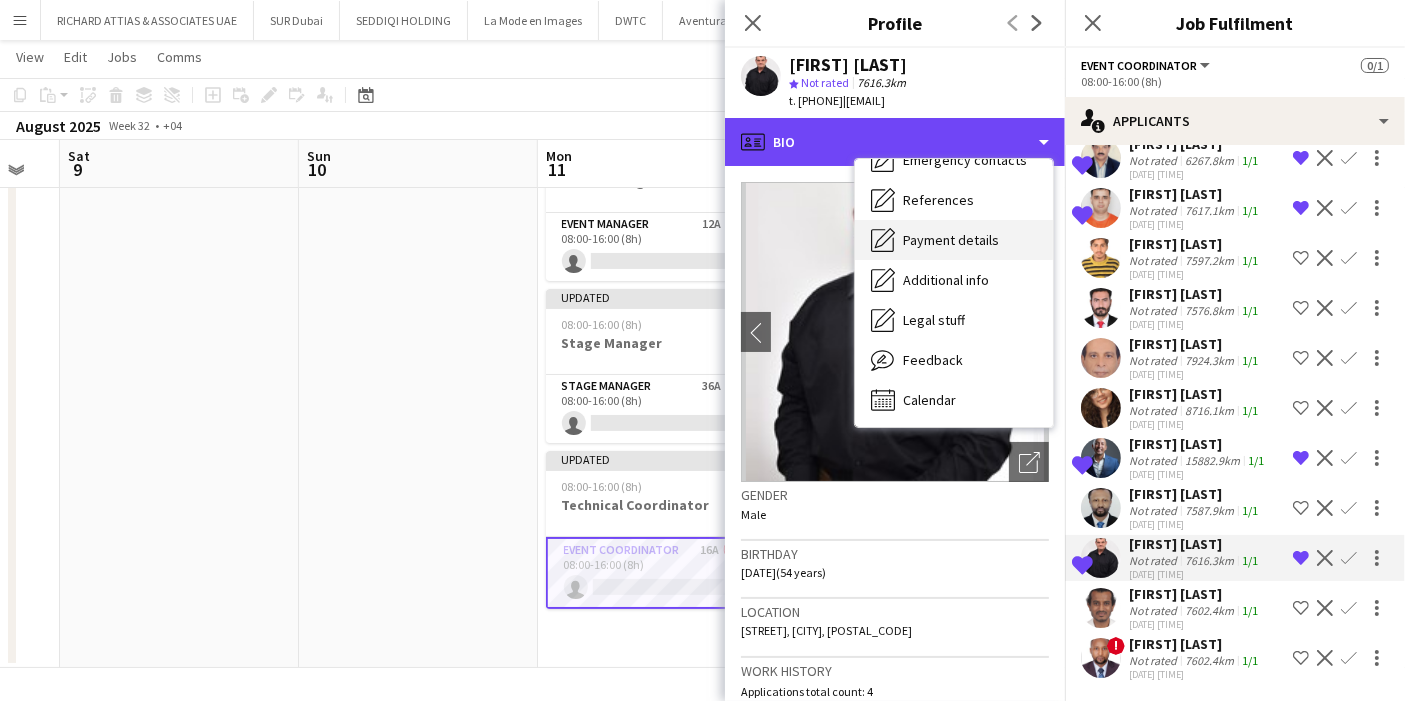 scroll, scrollTop: 0, scrollLeft: 0, axis: both 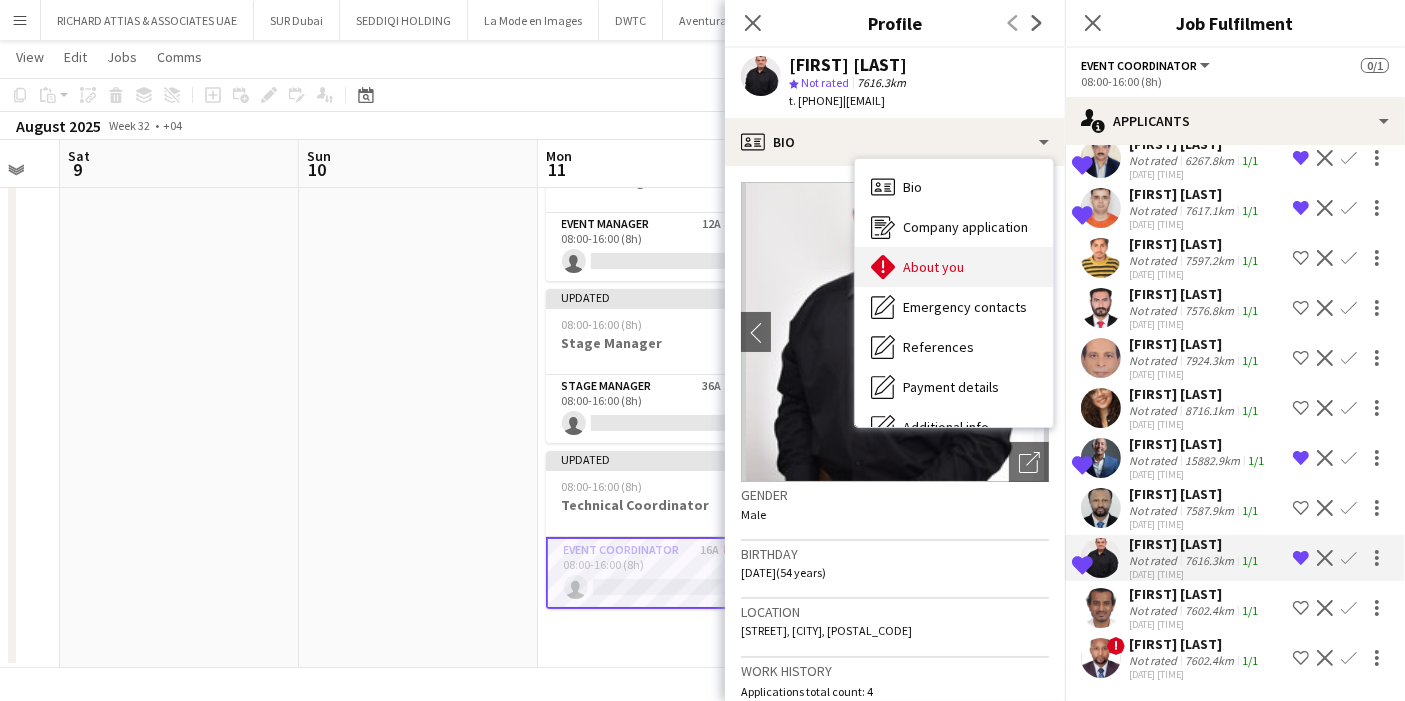 click on "About you" at bounding box center (933, 267) 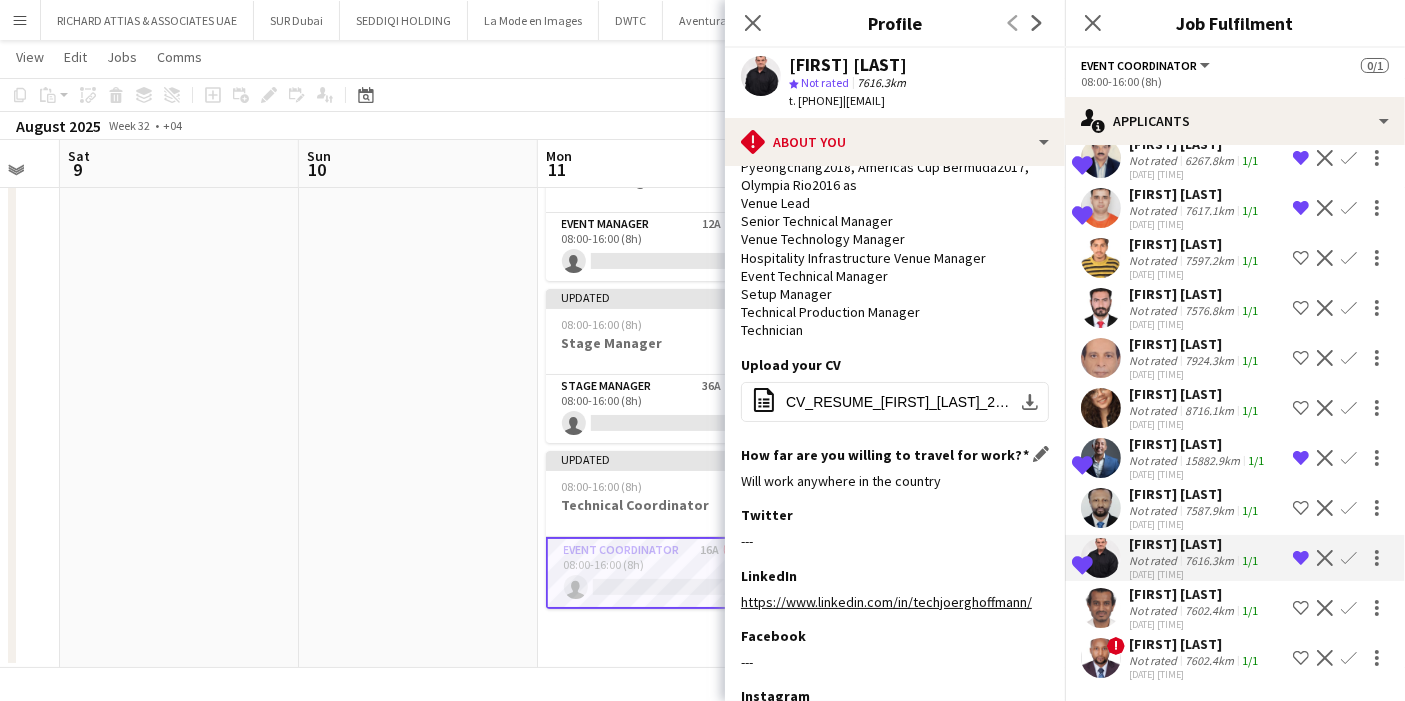 scroll, scrollTop: 222, scrollLeft: 0, axis: vertical 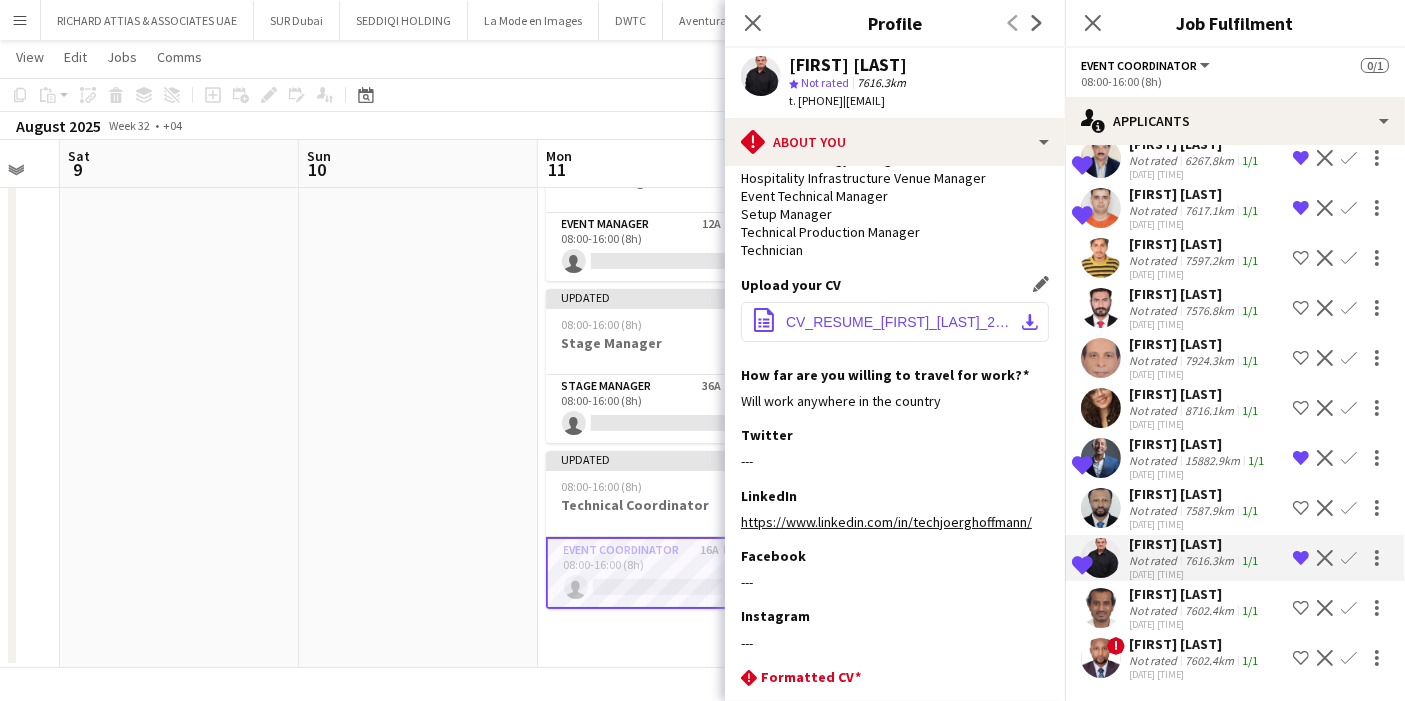 click on "download-bottom" 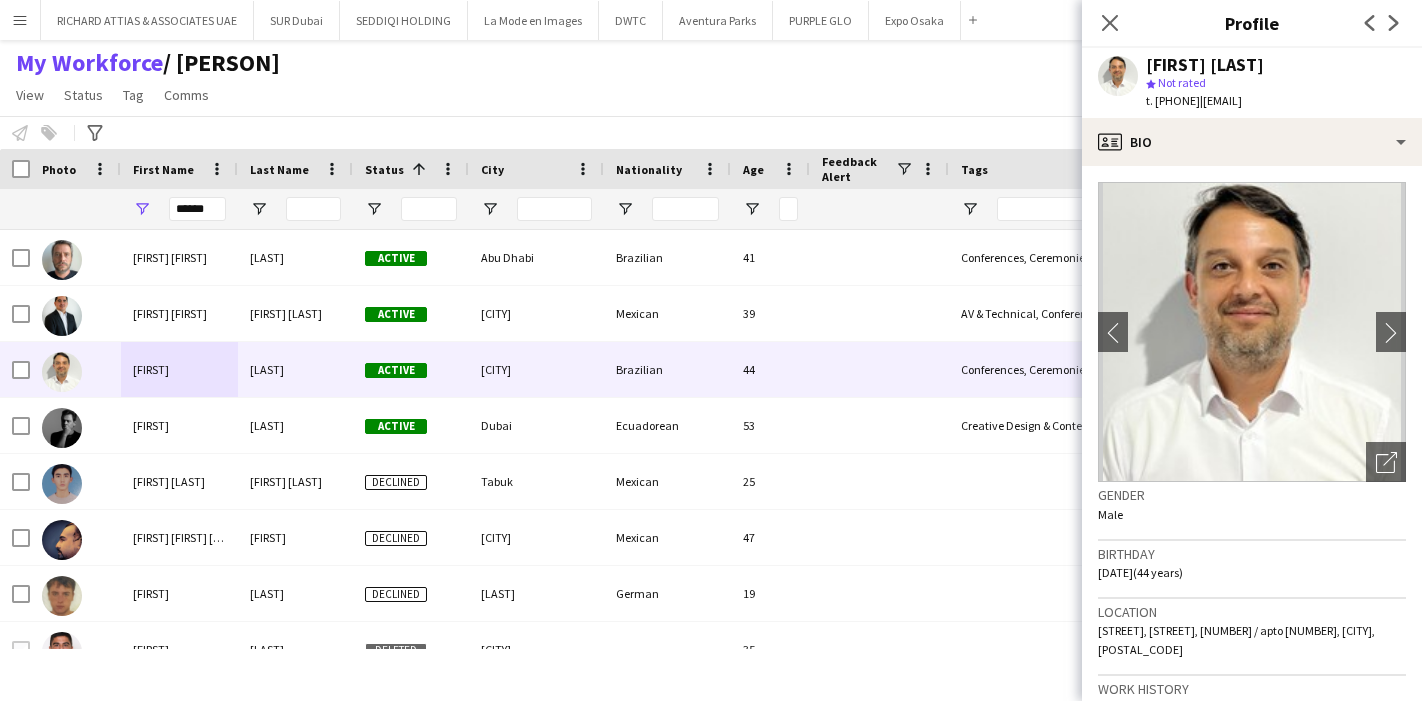 scroll, scrollTop: 0, scrollLeft: 0, axis: both 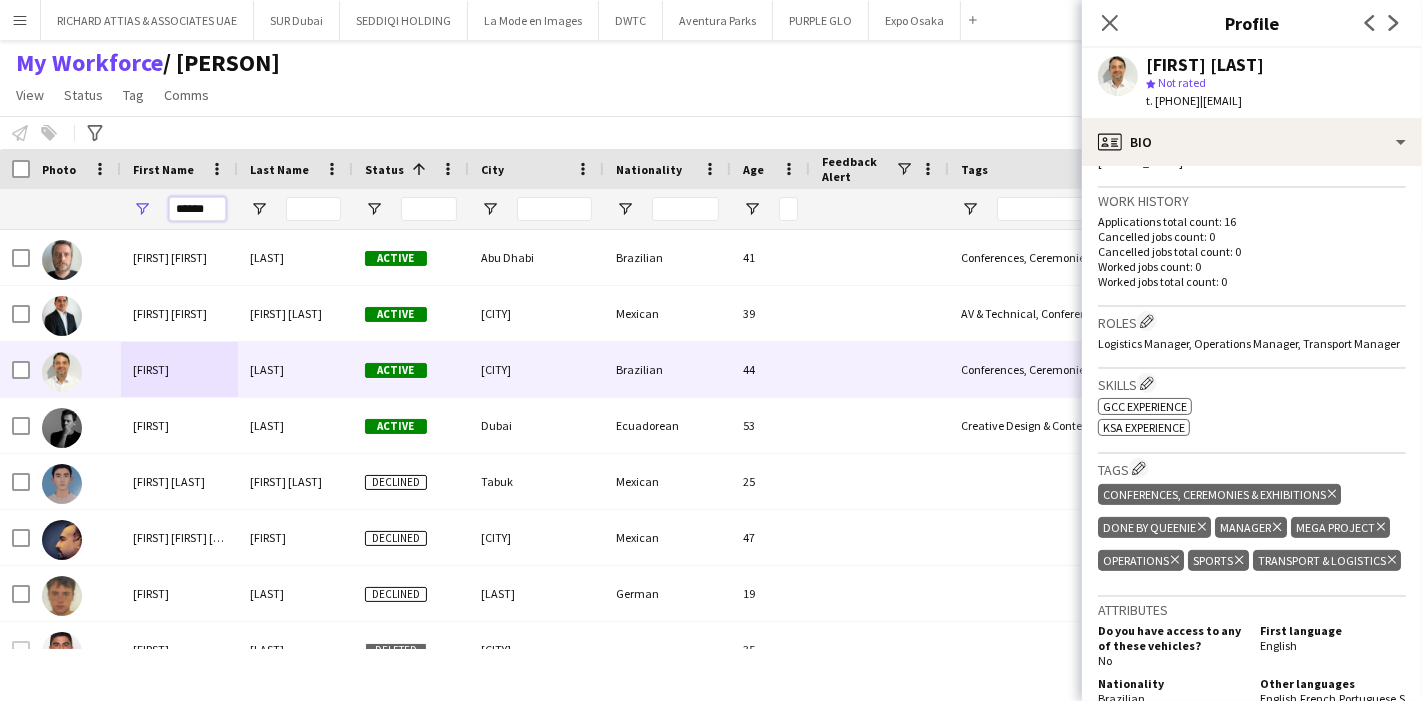 click on "******" at bounding box center [197, 209] 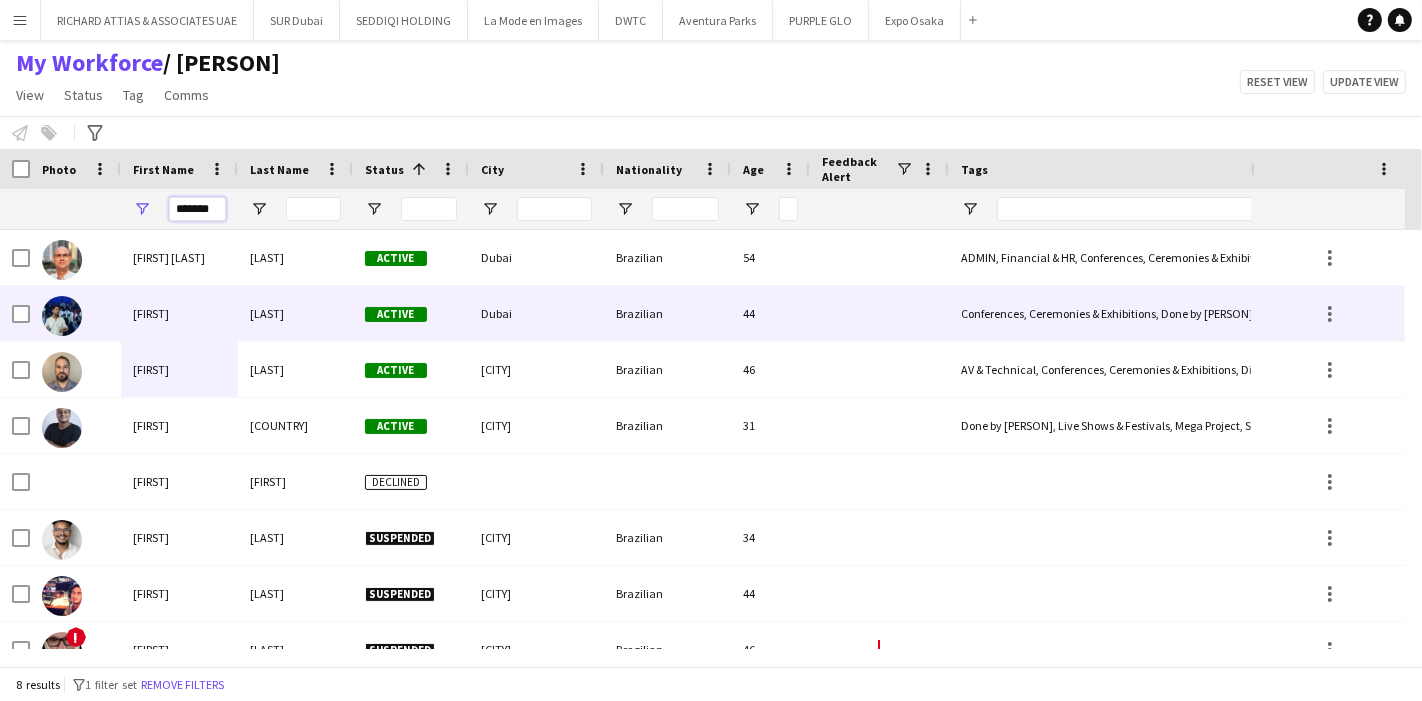 type on "*******" 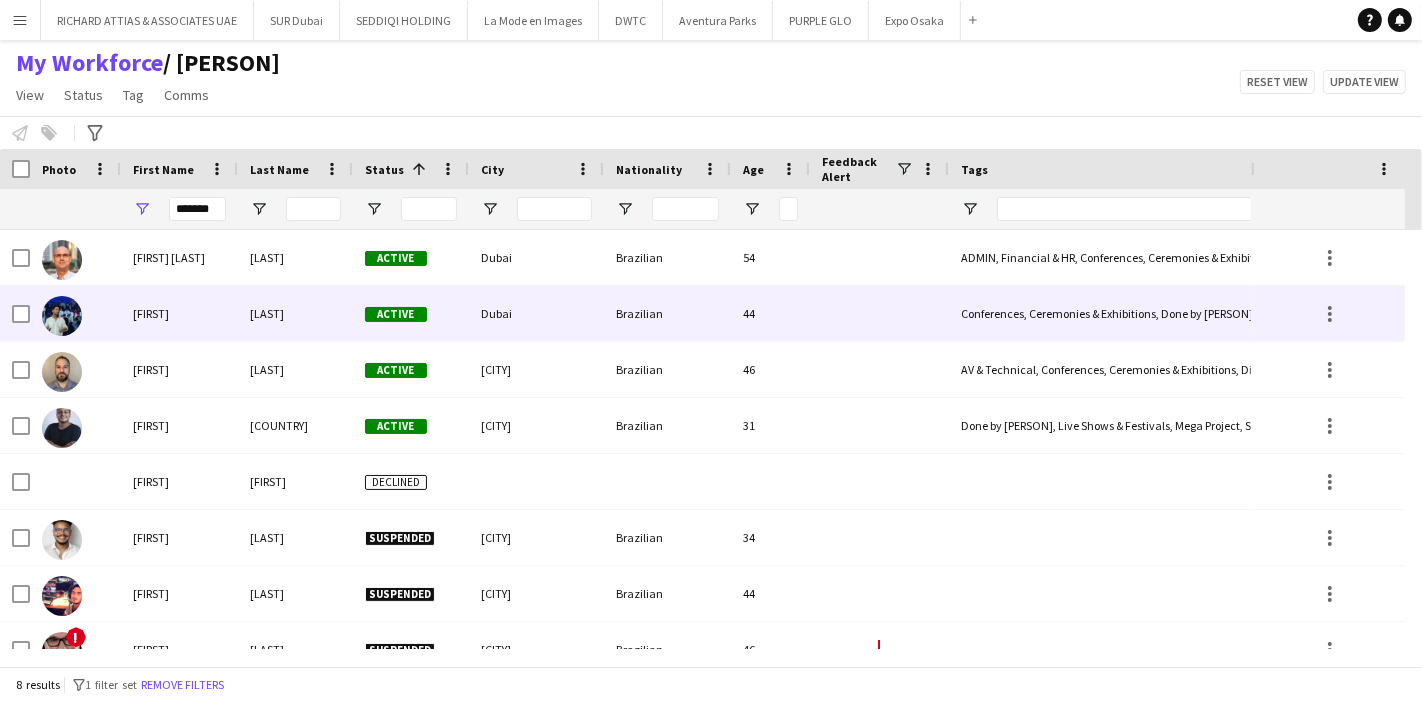 click on "Collesi" at bounding box center [295, 313] 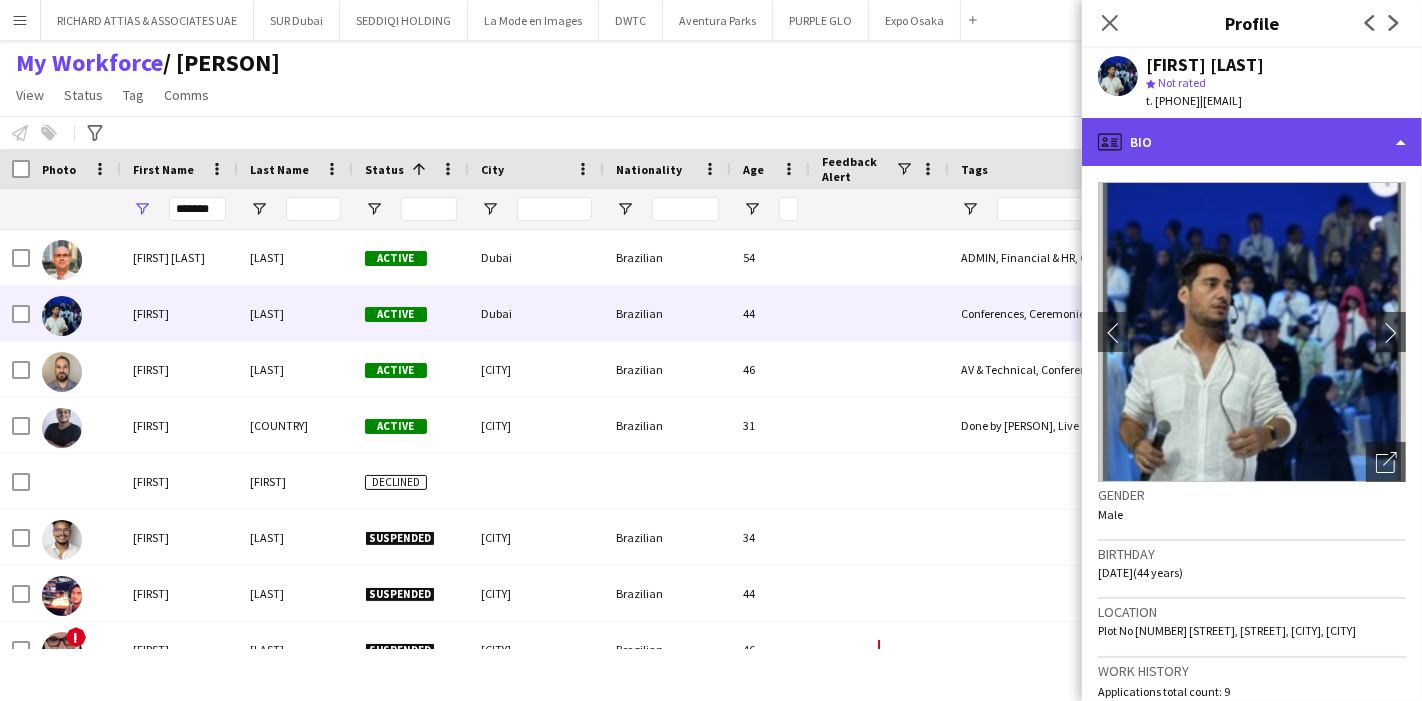 click on "profile
Bio" 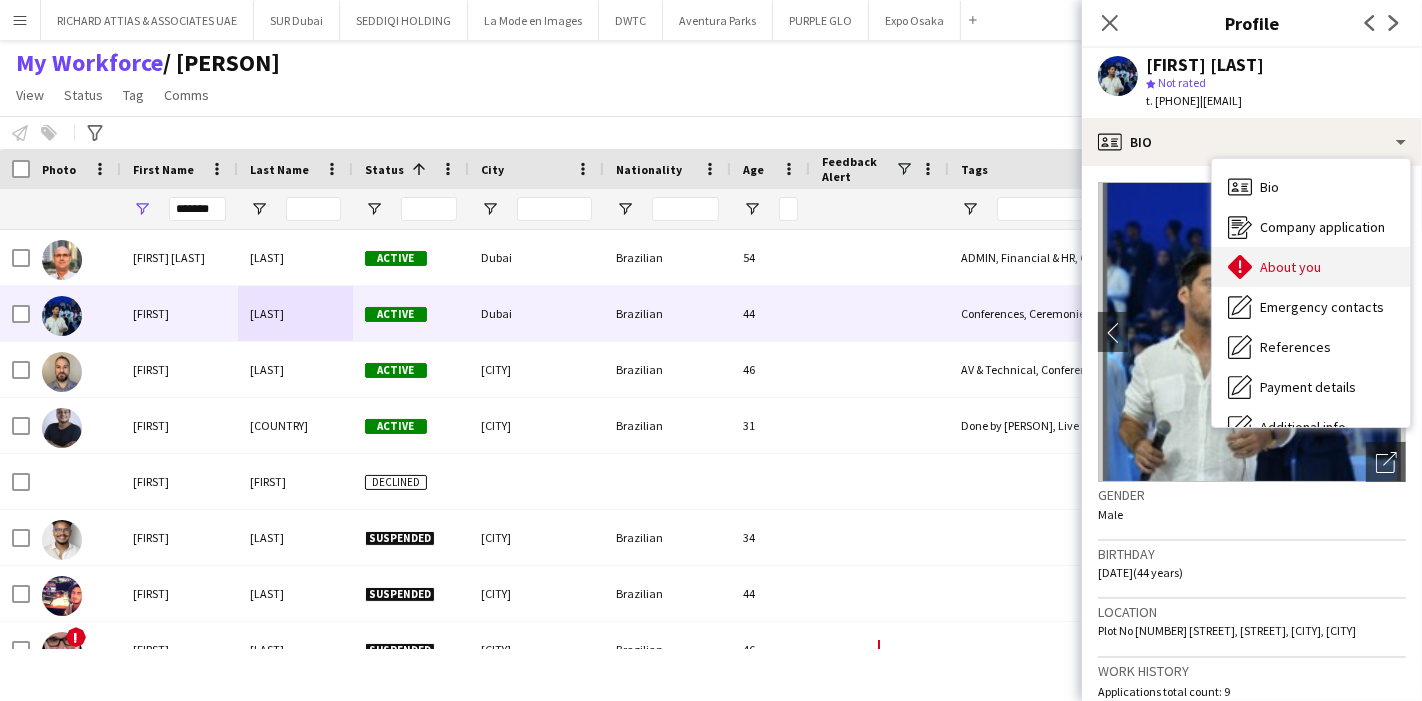 click on "About you
About you" at bounding box center (1311, 267) 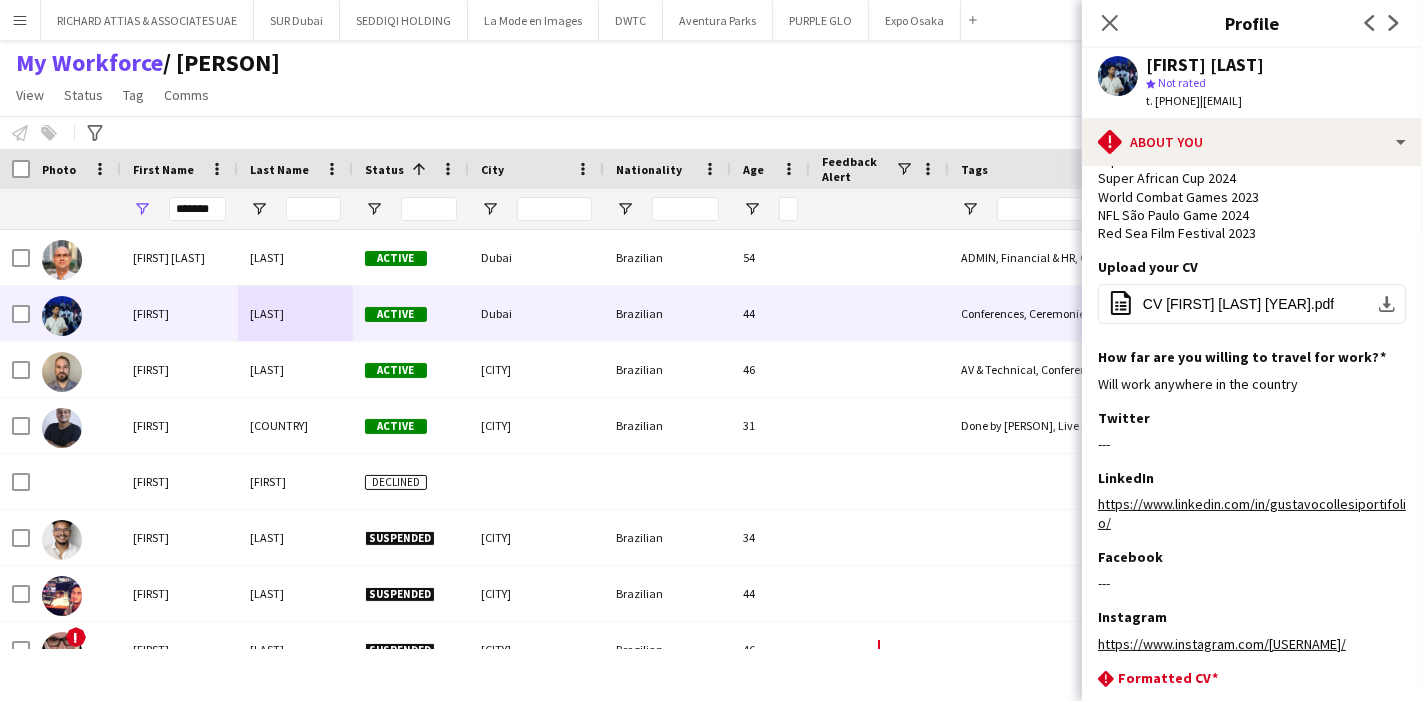 scroll, scrollTop: 222, scrollLeft: 0, axis: vertical 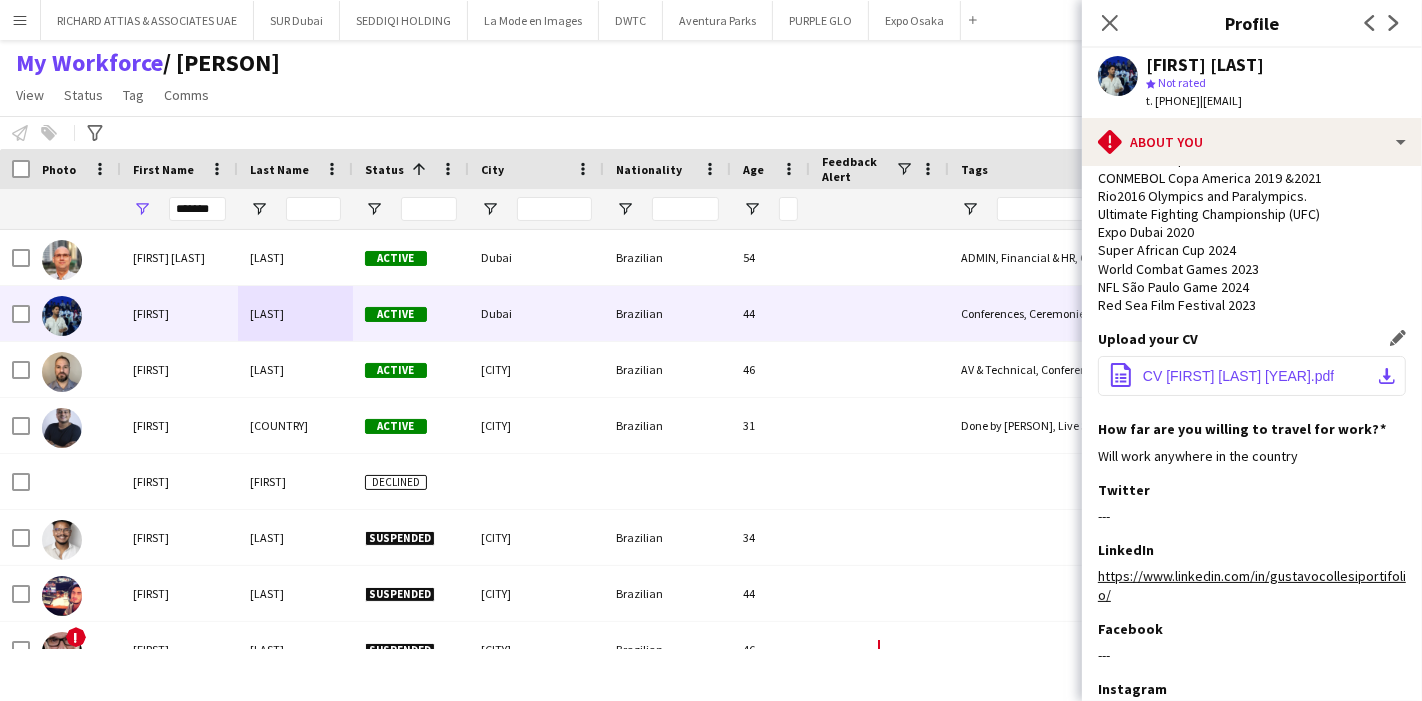 click on "download-bottom" 